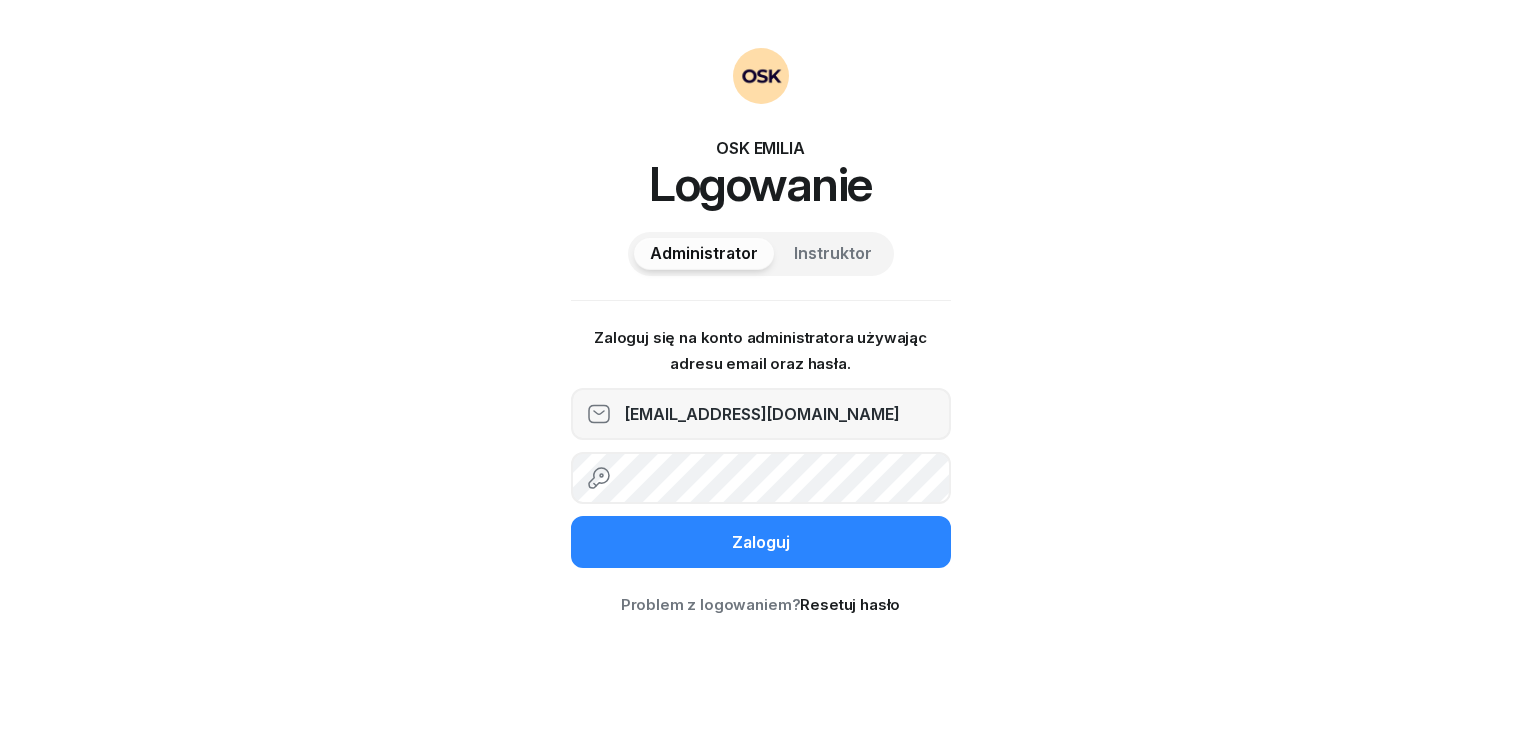 scroll, scrollTop: 0, scrollLeft: 0, axis: both 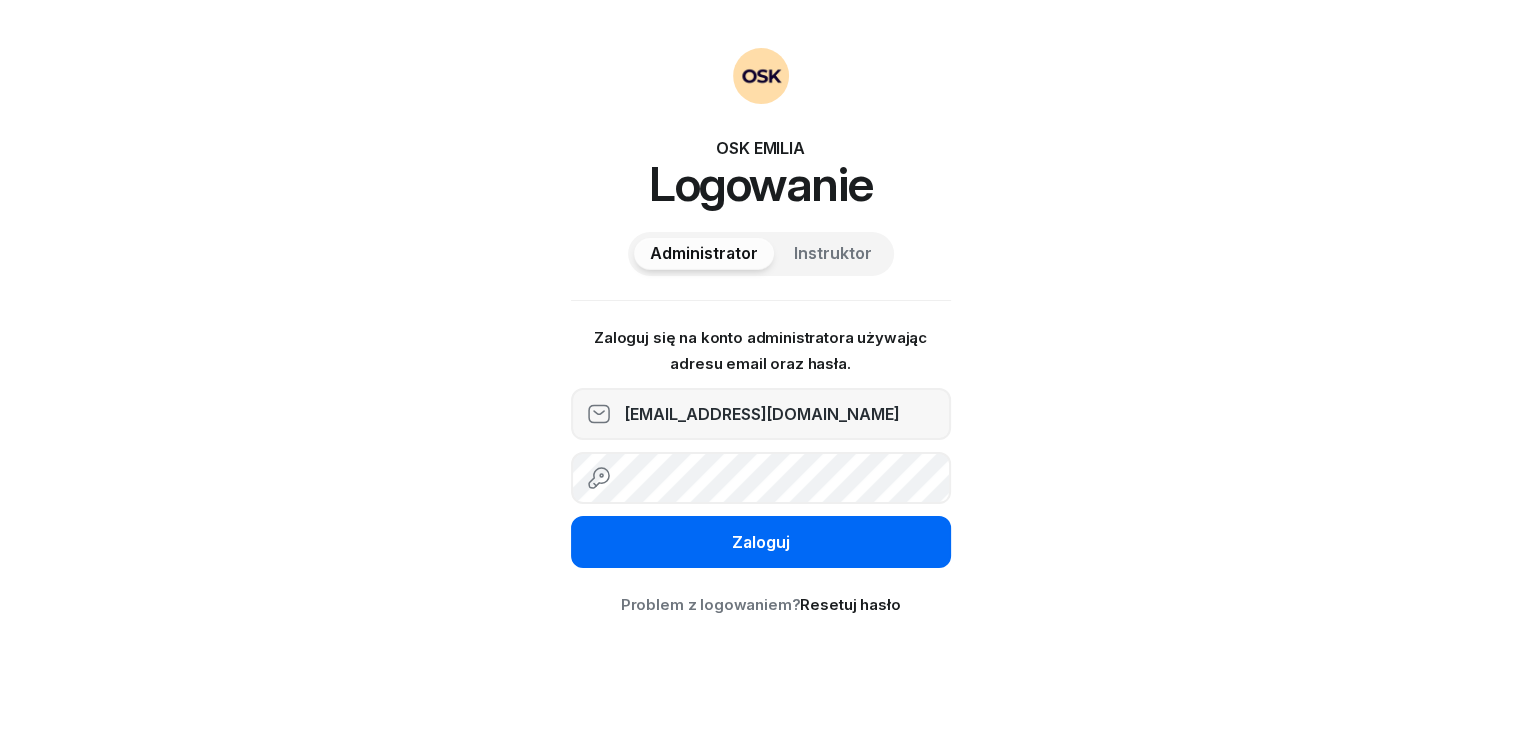 click on "Zaloguj" at bounding box center [761, 542] 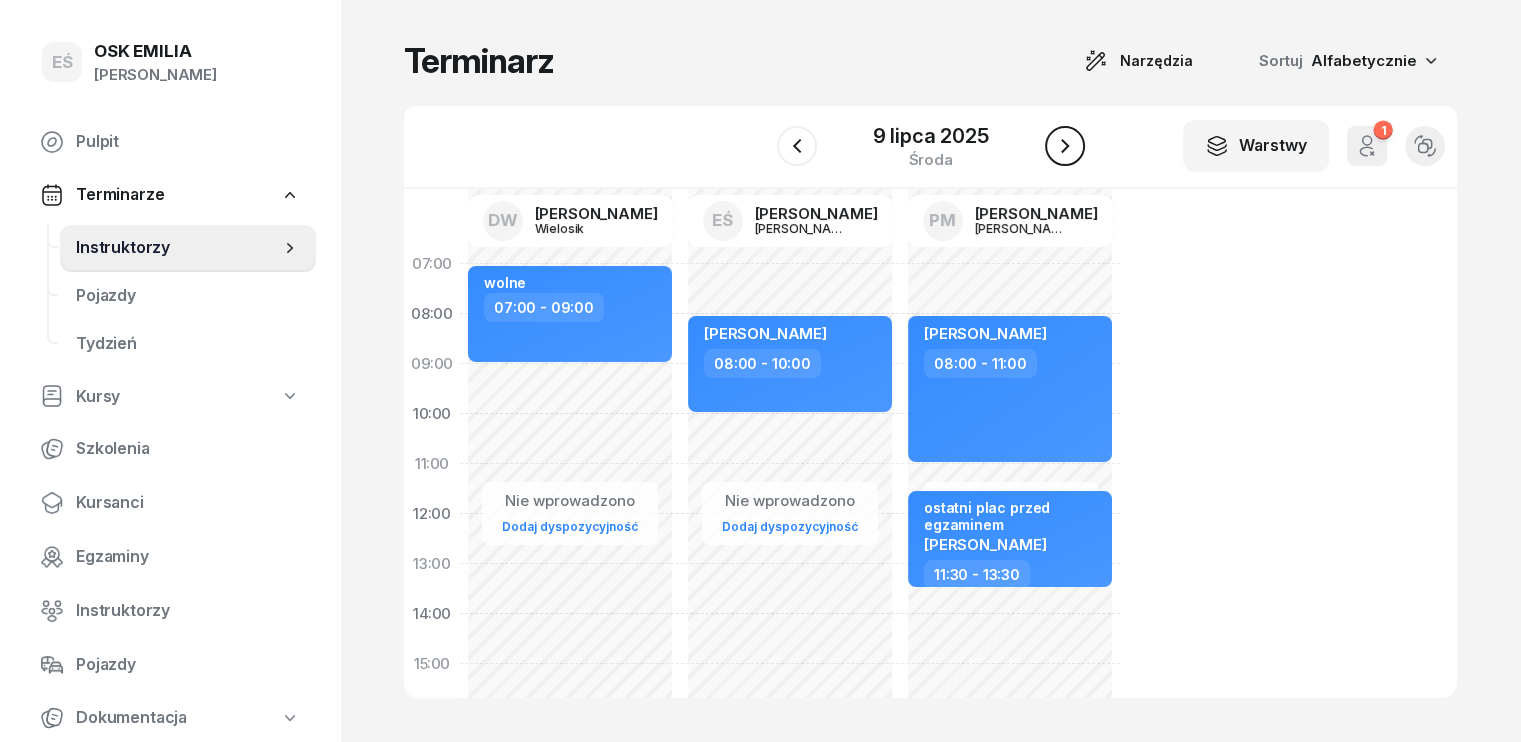 click 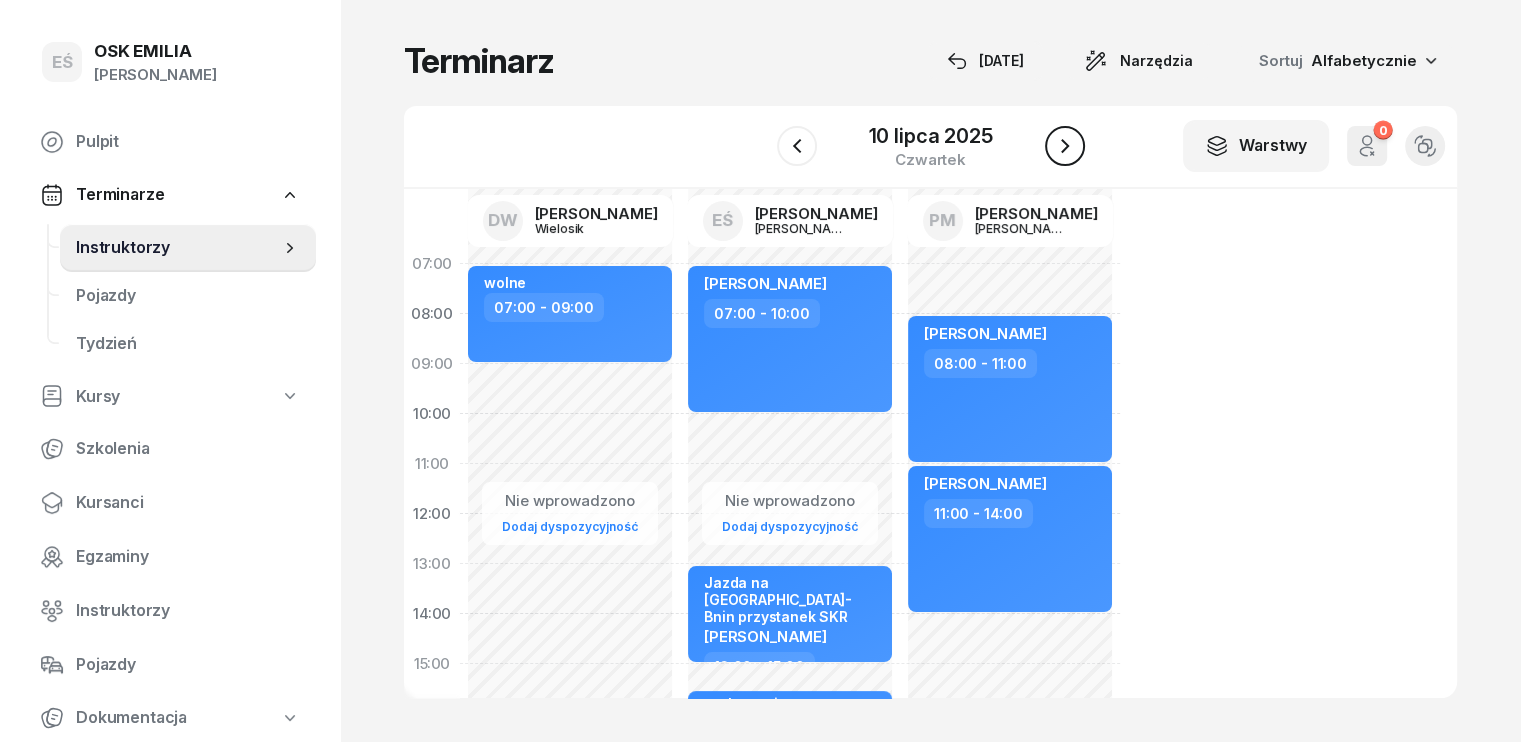 click 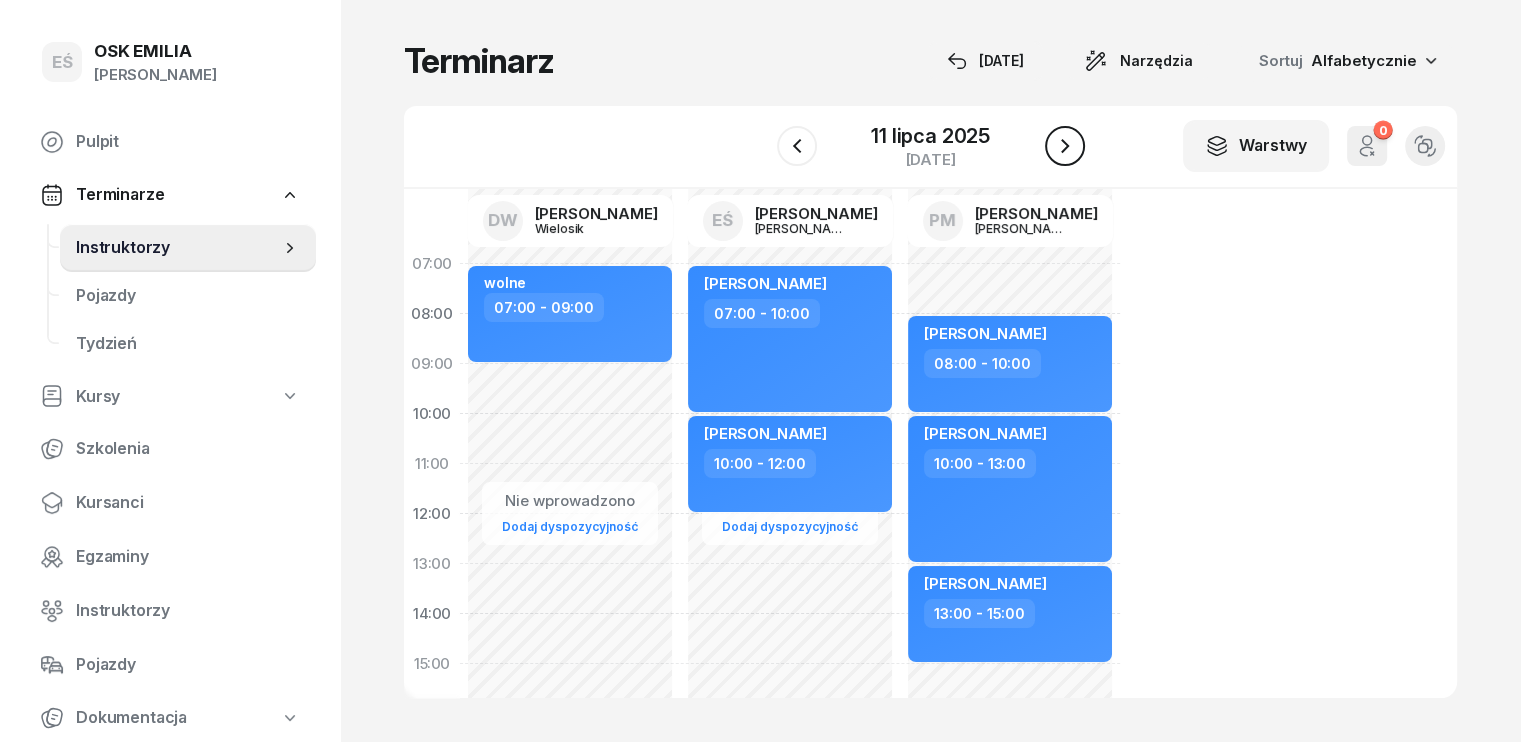 click 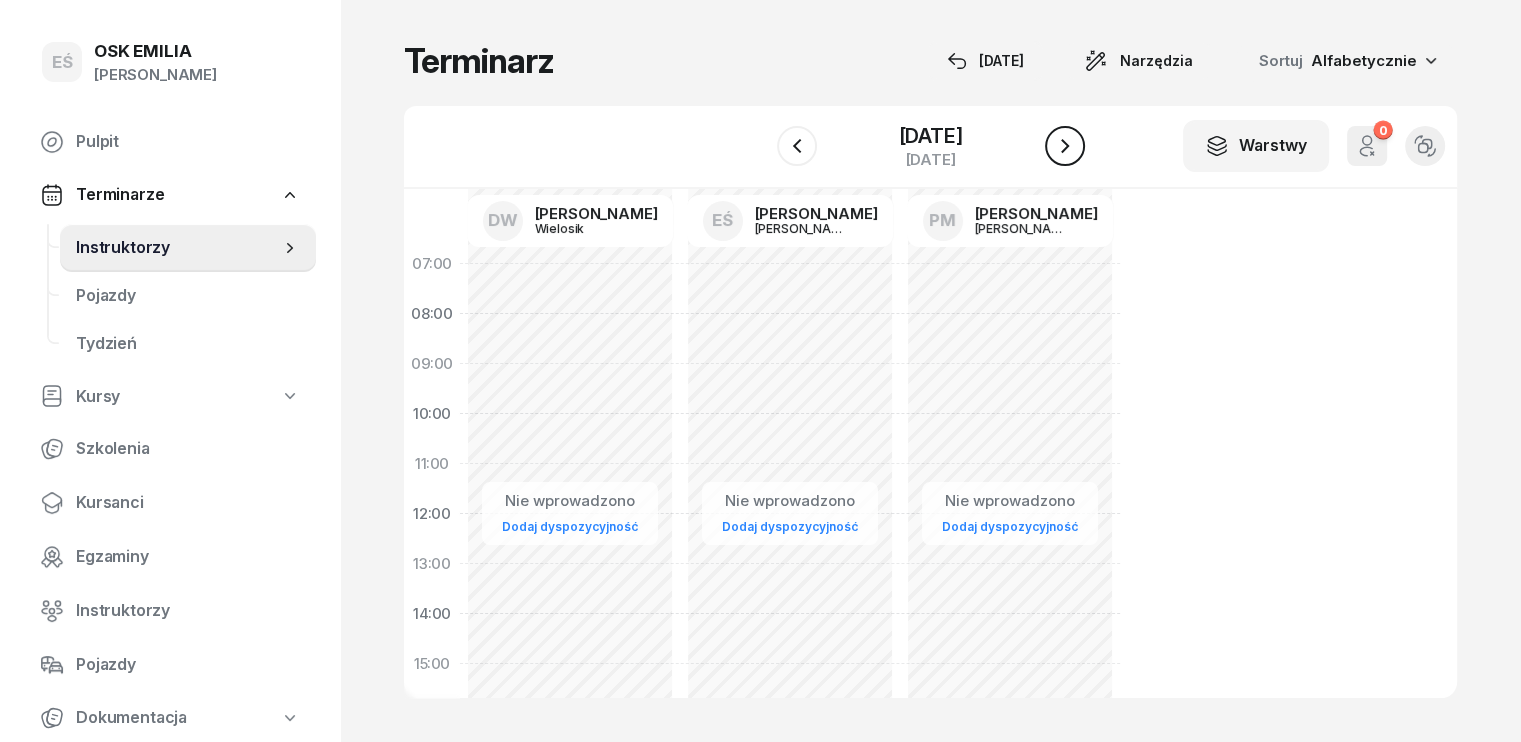 click 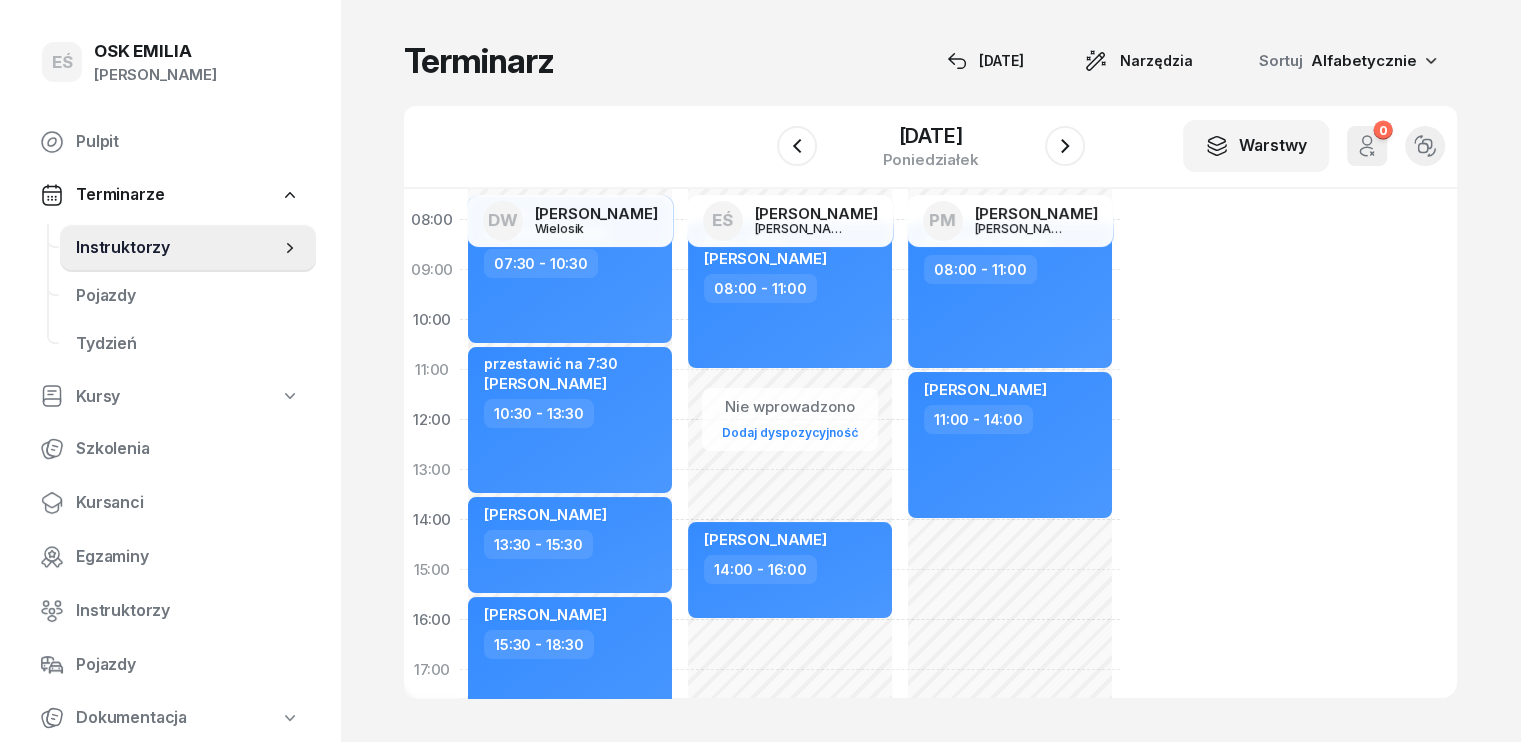 scroll, scrollTop: 200, scrollLeft: 0, axis: vertical 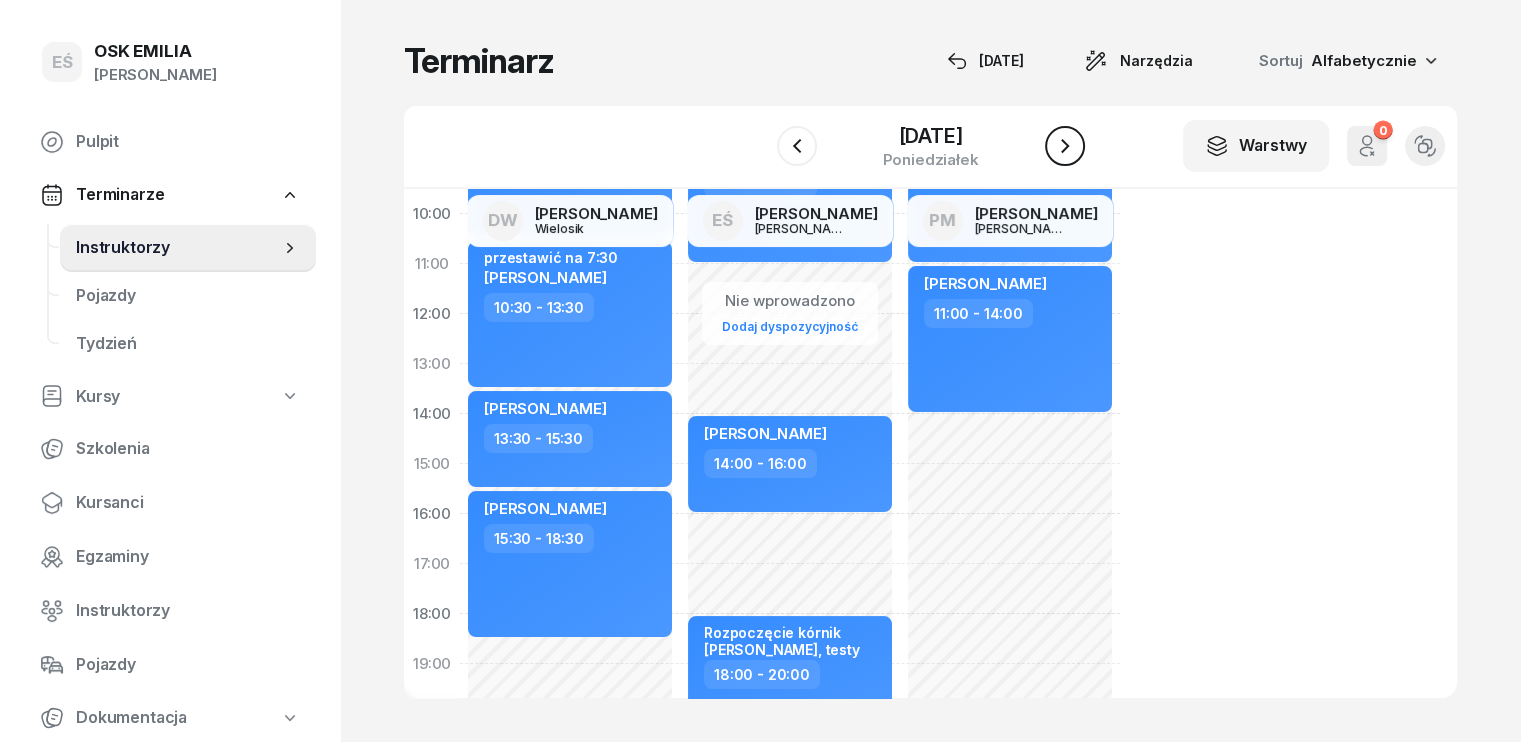 click 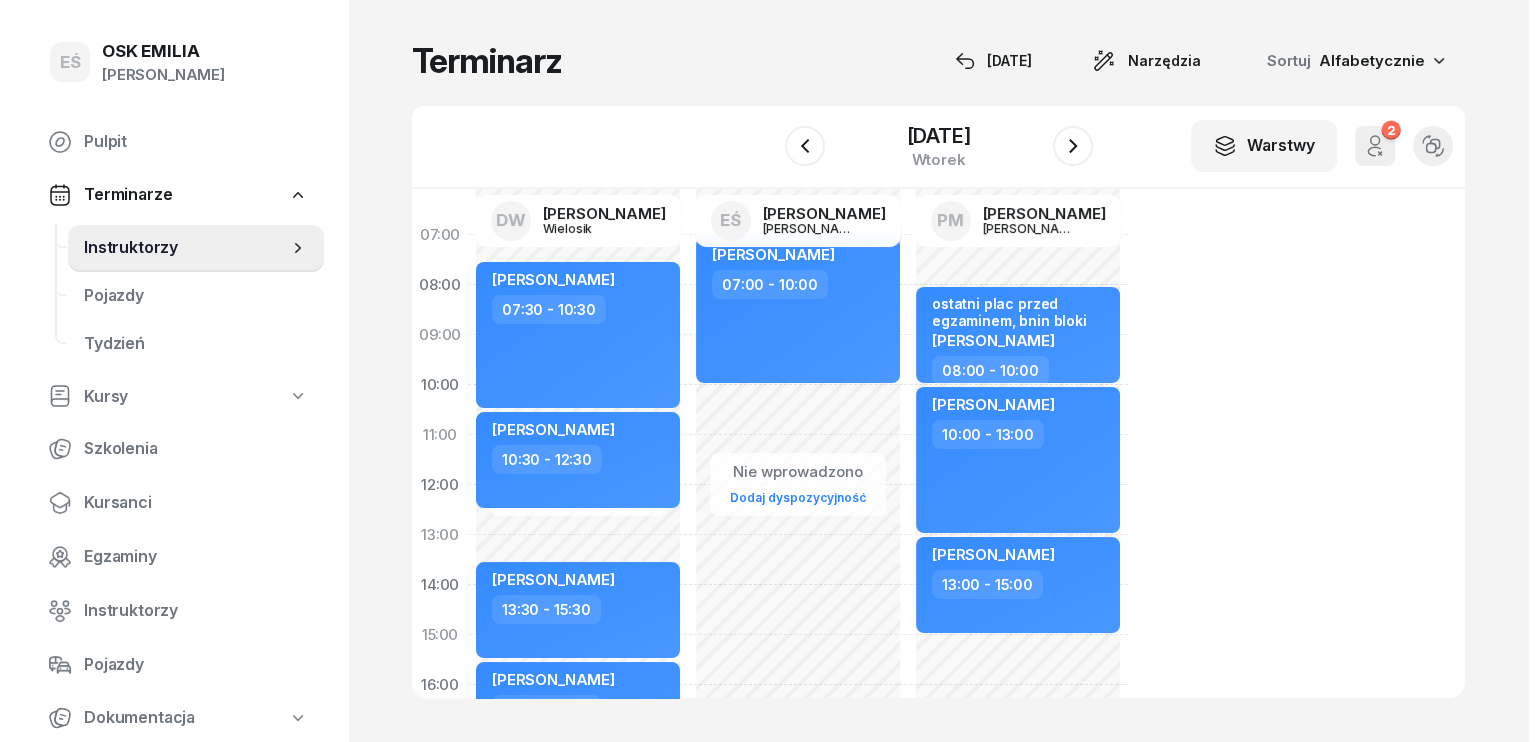 scroll, scrollTop: 0, scrollLeft: 0, axis: both 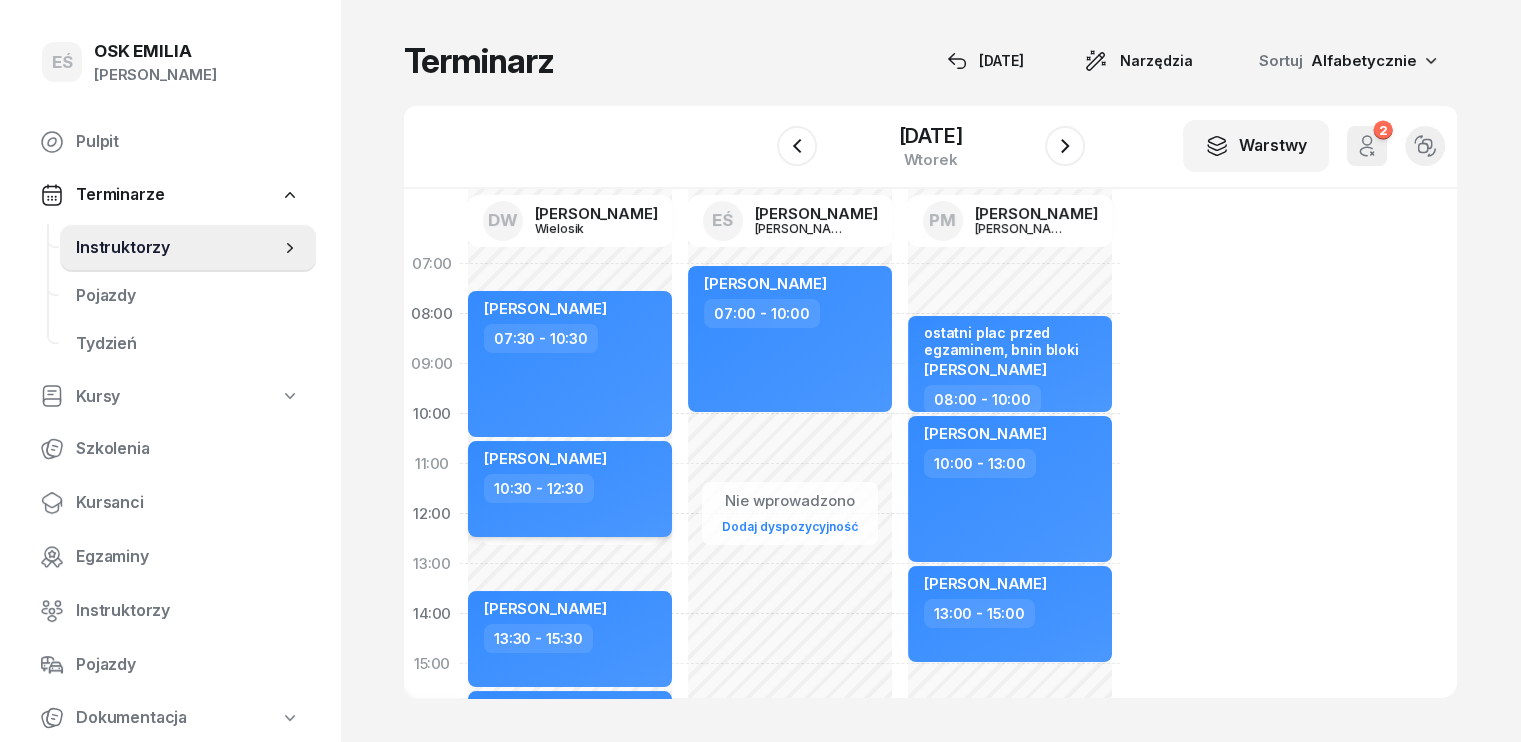 click on "10:30 - 12:30" at bounding box center (572, 488) 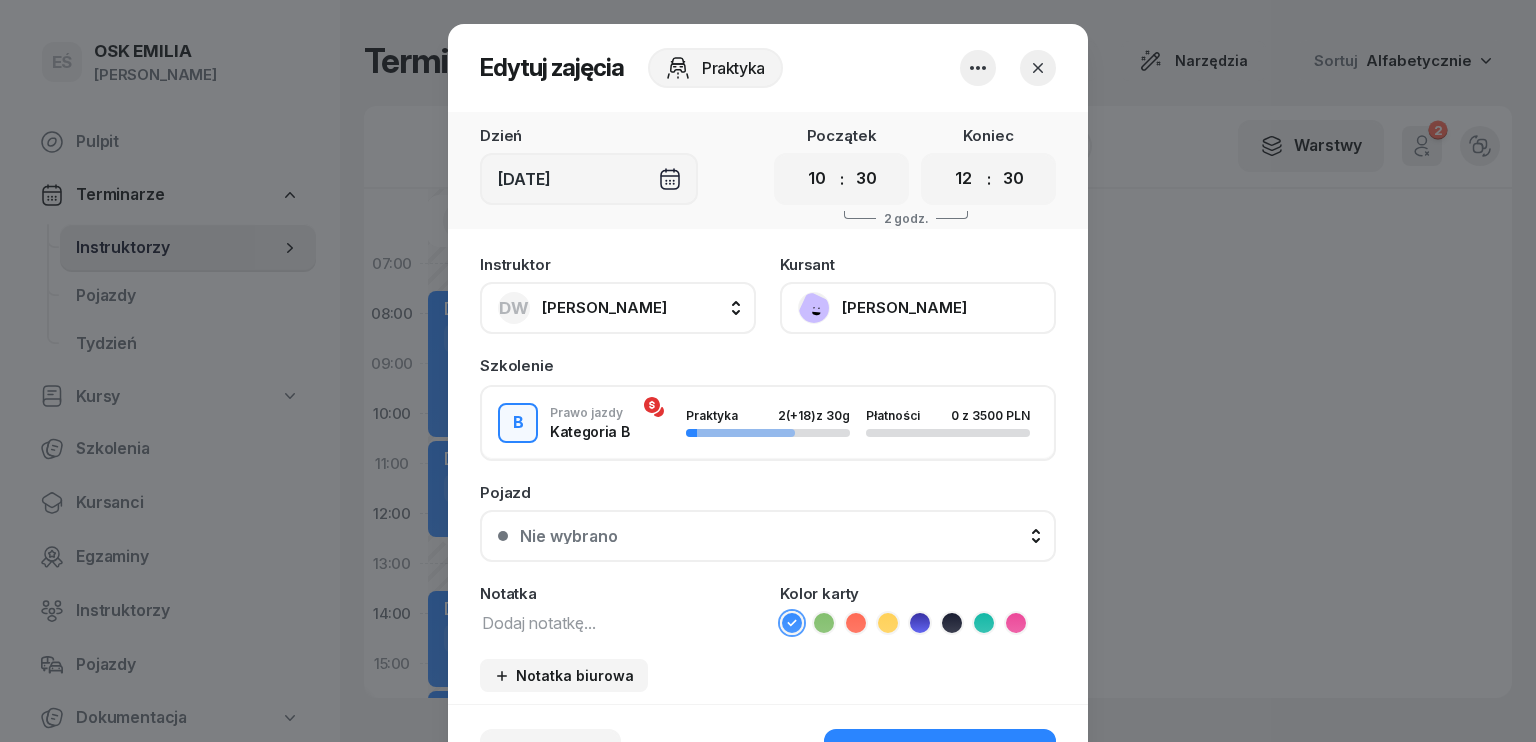 click on "DW [PERSON_NAME]" at bounding box center (618, 308) 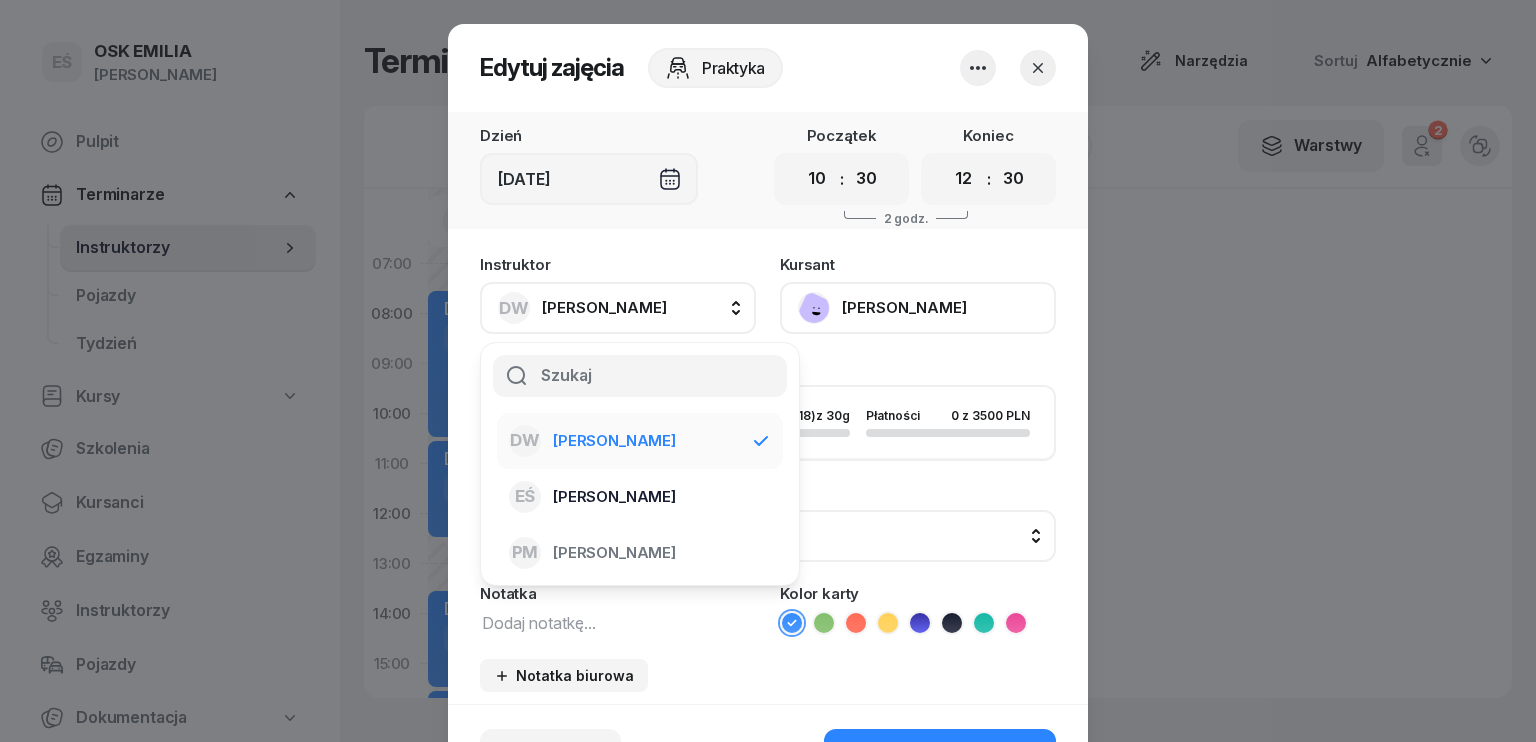 click on "[PERSON_NAME]" at bounding box center (614, 497) 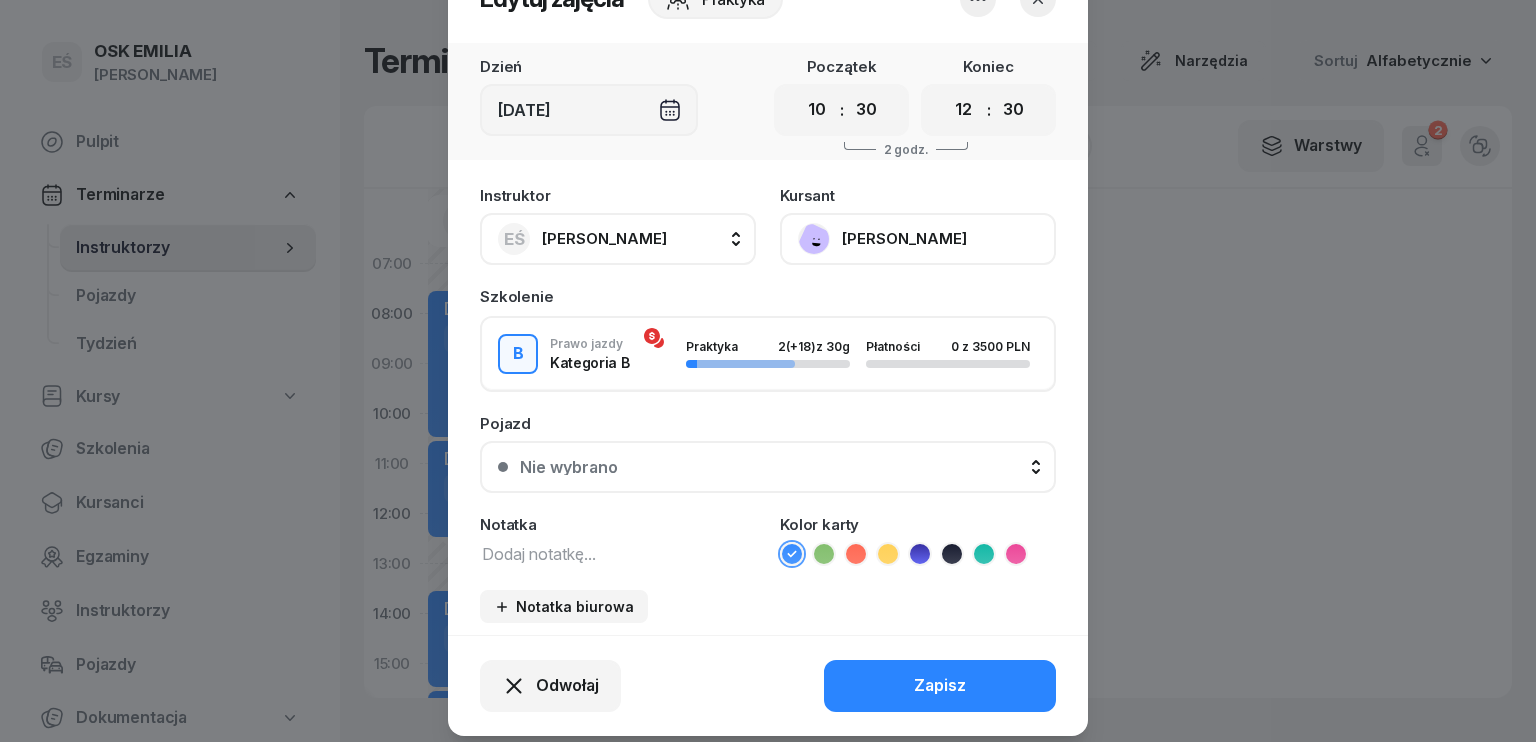 scroll, scrollTop: 100, scrollLeft: 0, axis: vertical 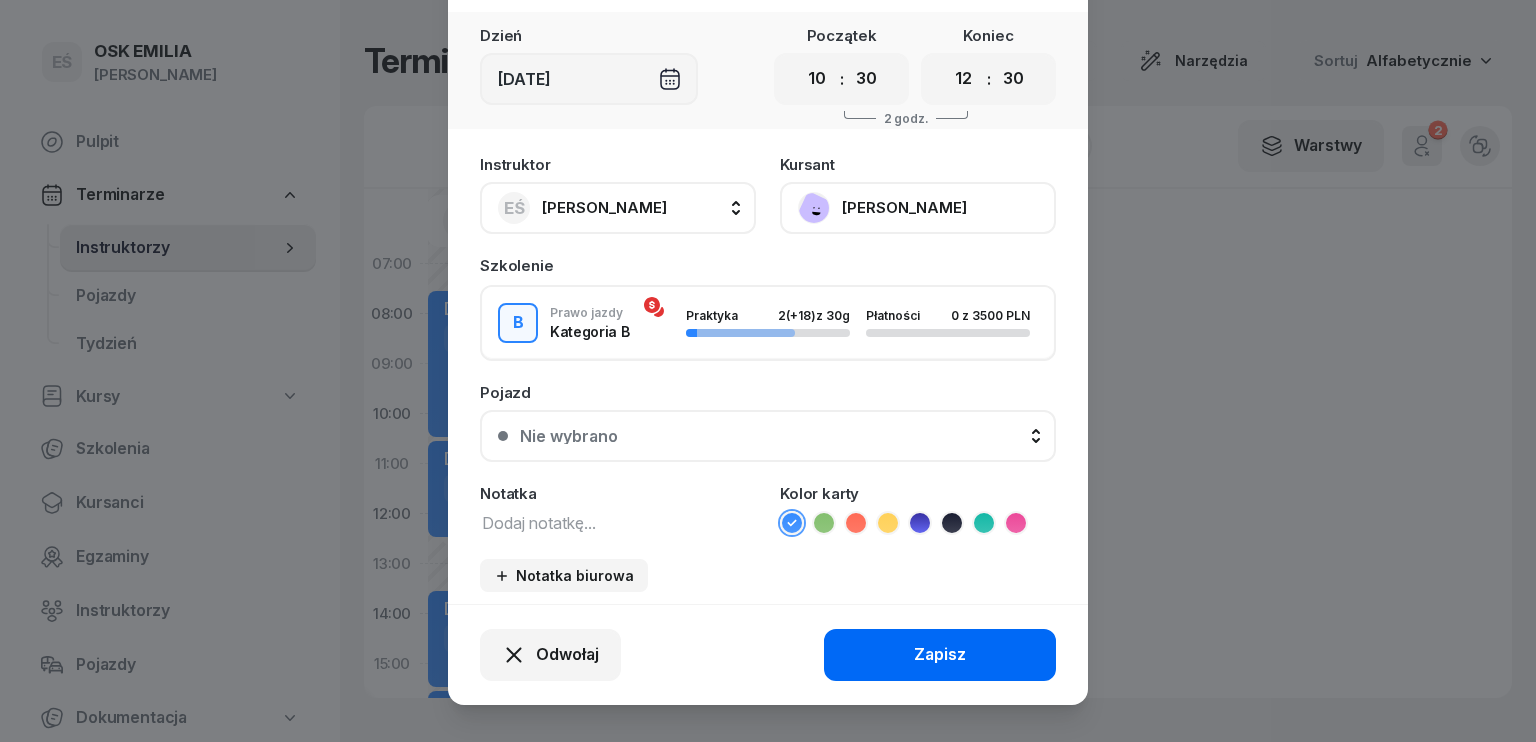 click on "Zapisz" at bounding box center (940, 655) 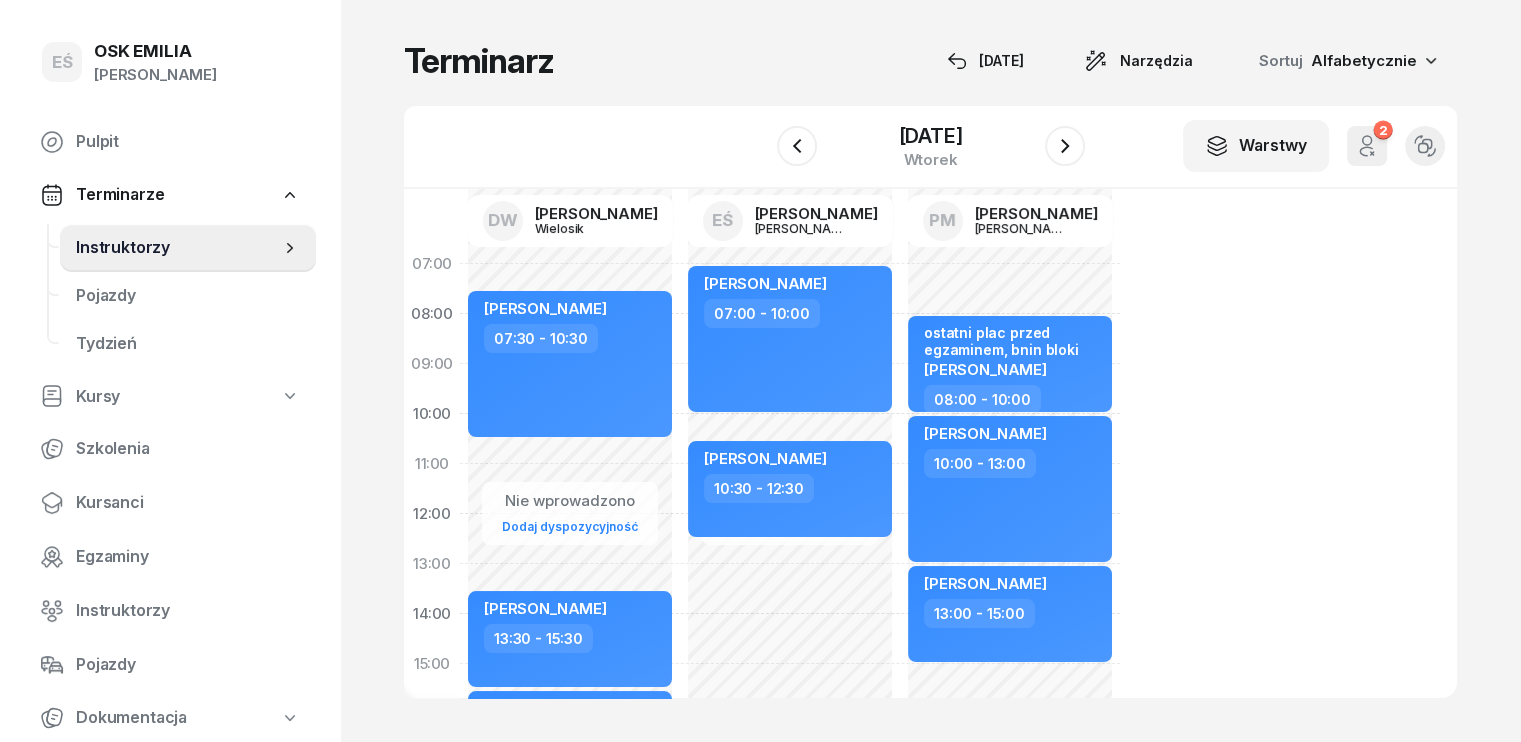 click on "Nie wprowadzono Dodaj dyspozycyjność [PERSON_NAME]  07:30 - 10:30 my odwołaliśmy [PERSON_NAME]  10:30 - 12:30 kursant odwołał [PERSON_NAME]  10:30 - 13:30 [PERSON_NAME]  13:30 - 15:30 [PERSON_NAME]  15:30 - 17:30" 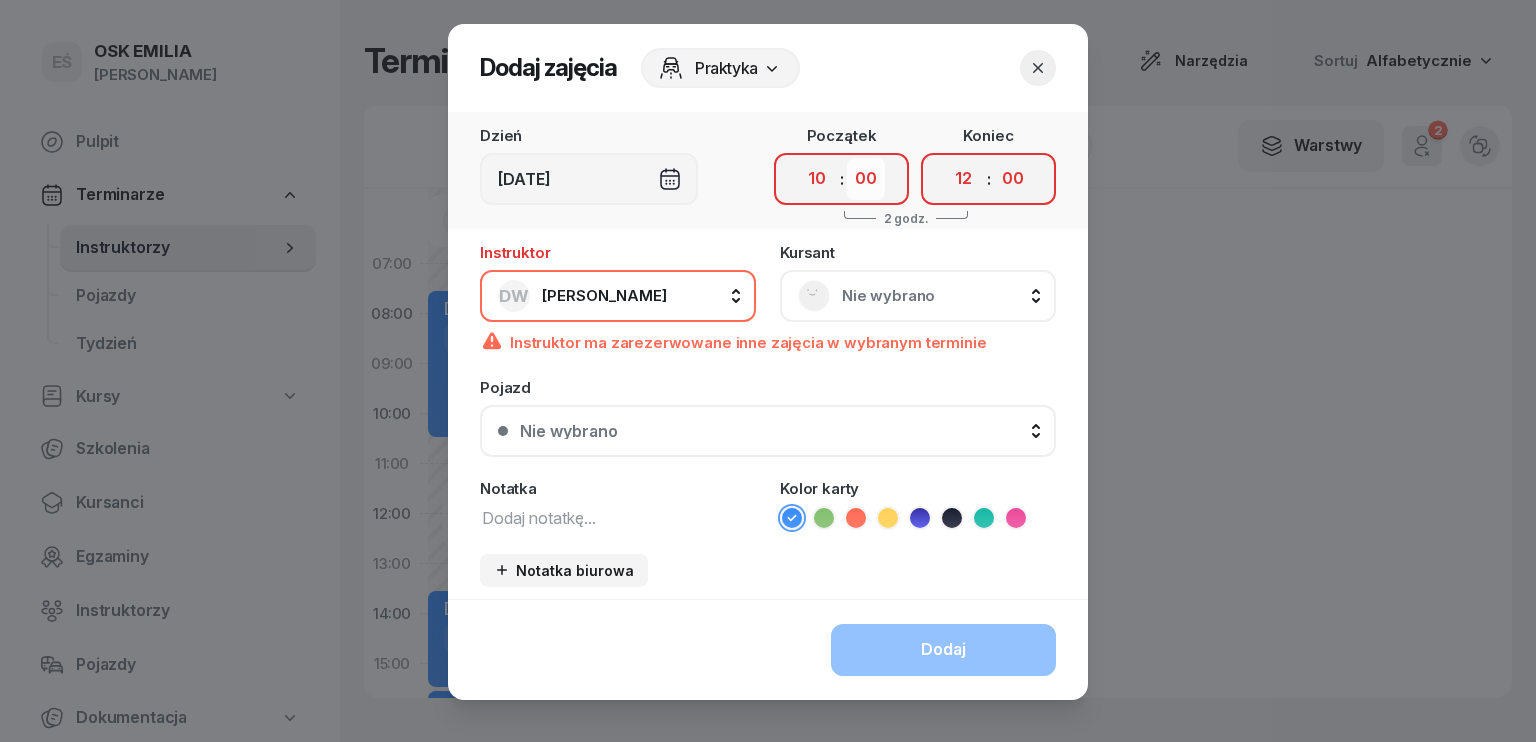 click on "00 05 10 15 20 25 30 35 40 45 50 55" at bounding box center [866, 179] 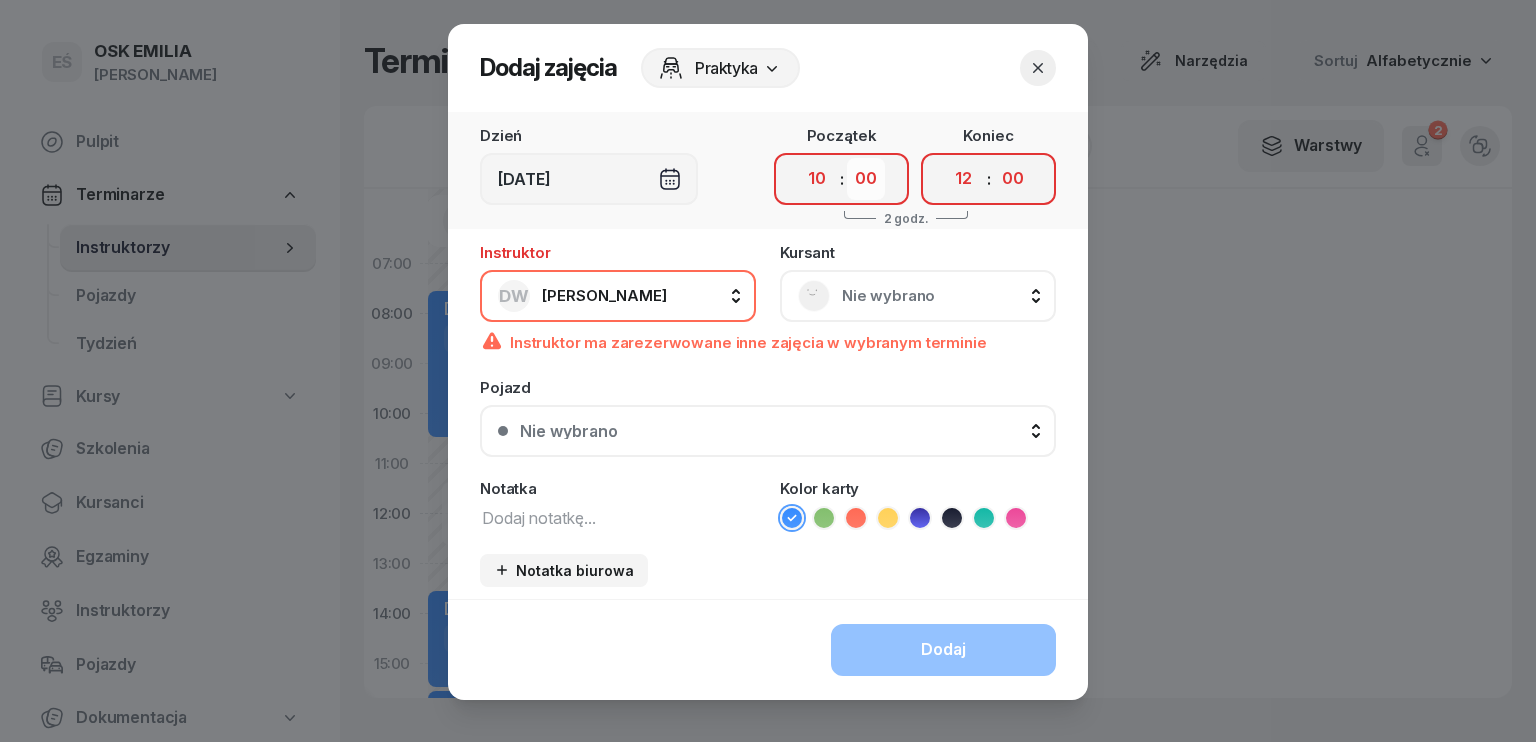 select on "30" 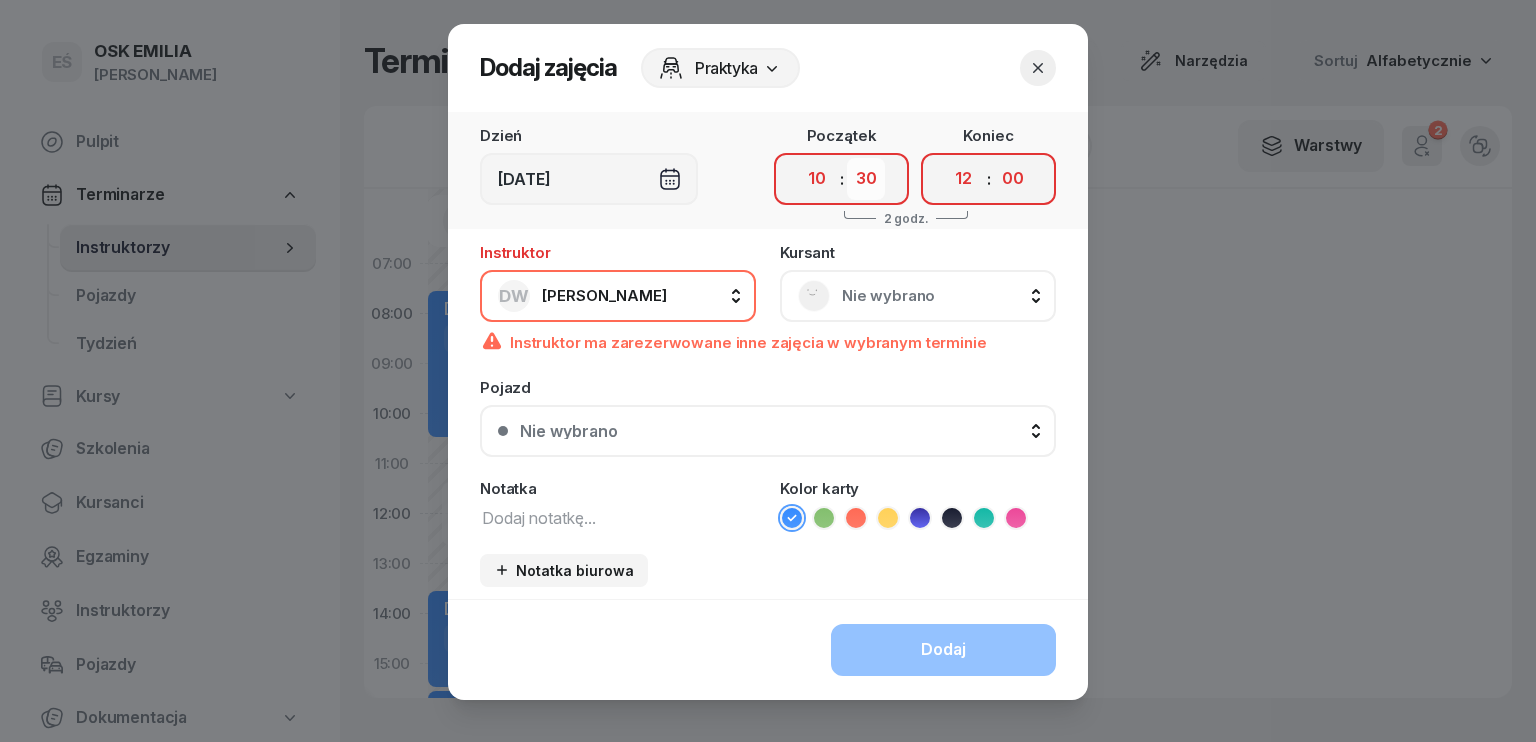 click on "00 05 10 15 20 25 30 35 40 45 50 55" at bounding box center [866, 179] 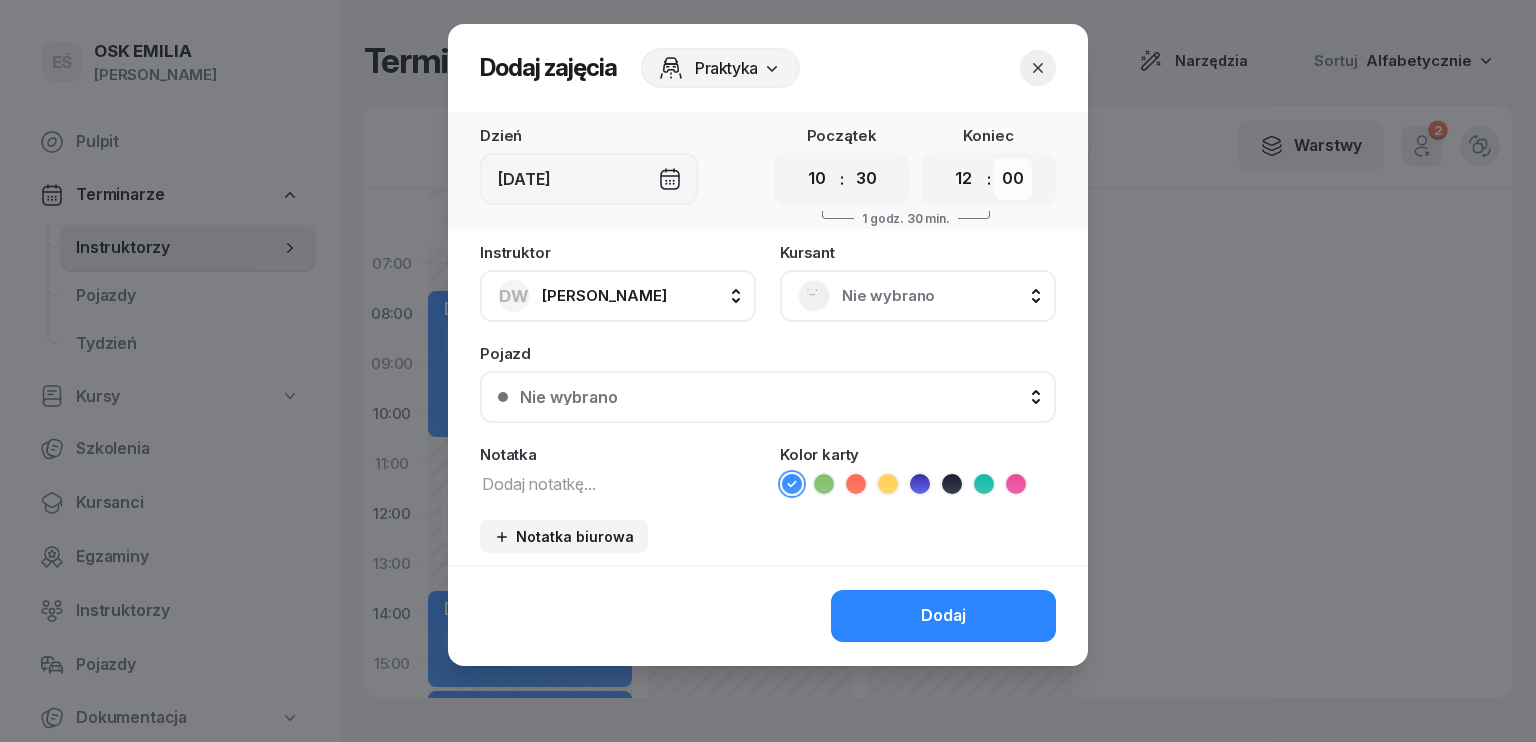 click on "00 05 10 15 20 25 30 35 40 45 50 55" at bounding box center [1013, 179] 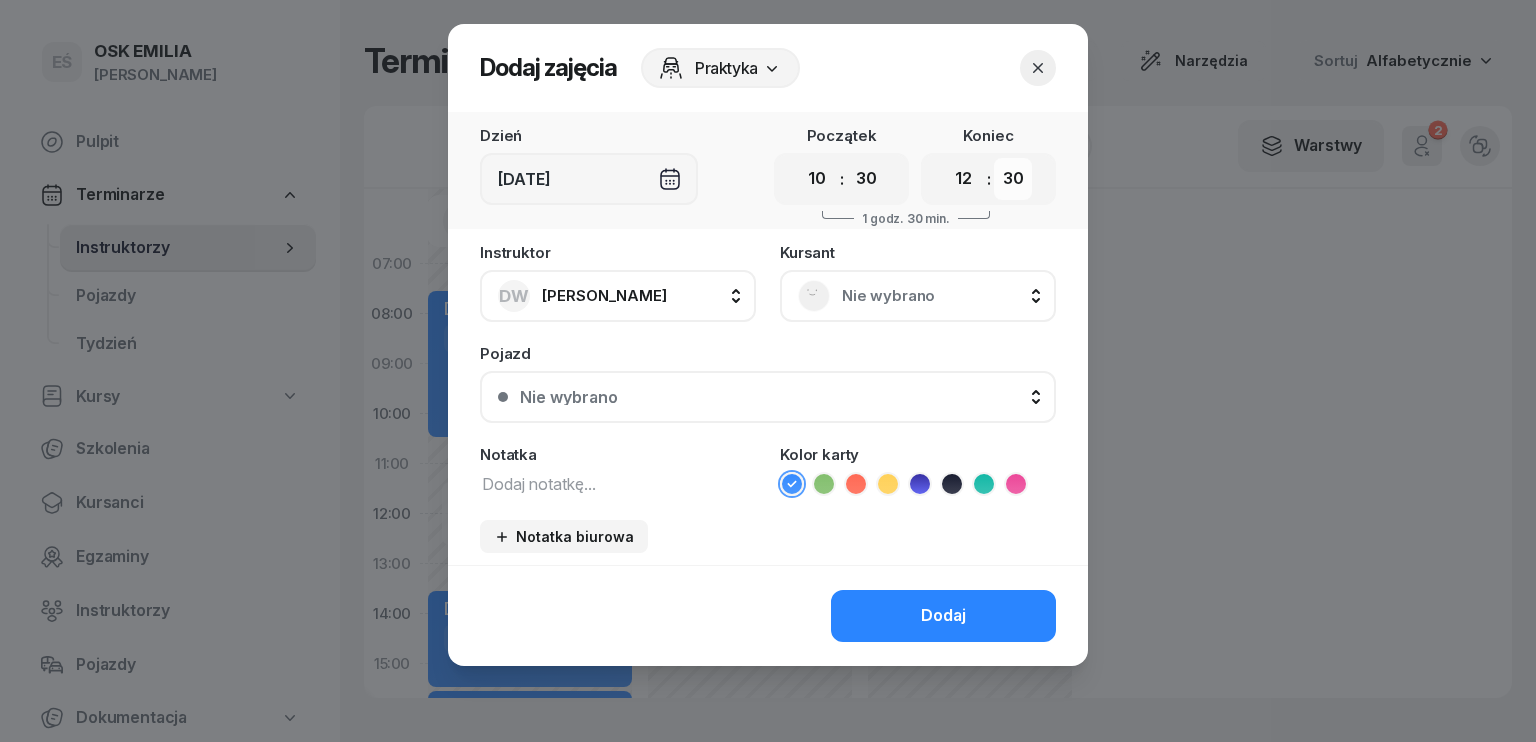 click on "00 05 10 15 20 25 30 35 40 45 50 55" at bounding box center [1013, 179] 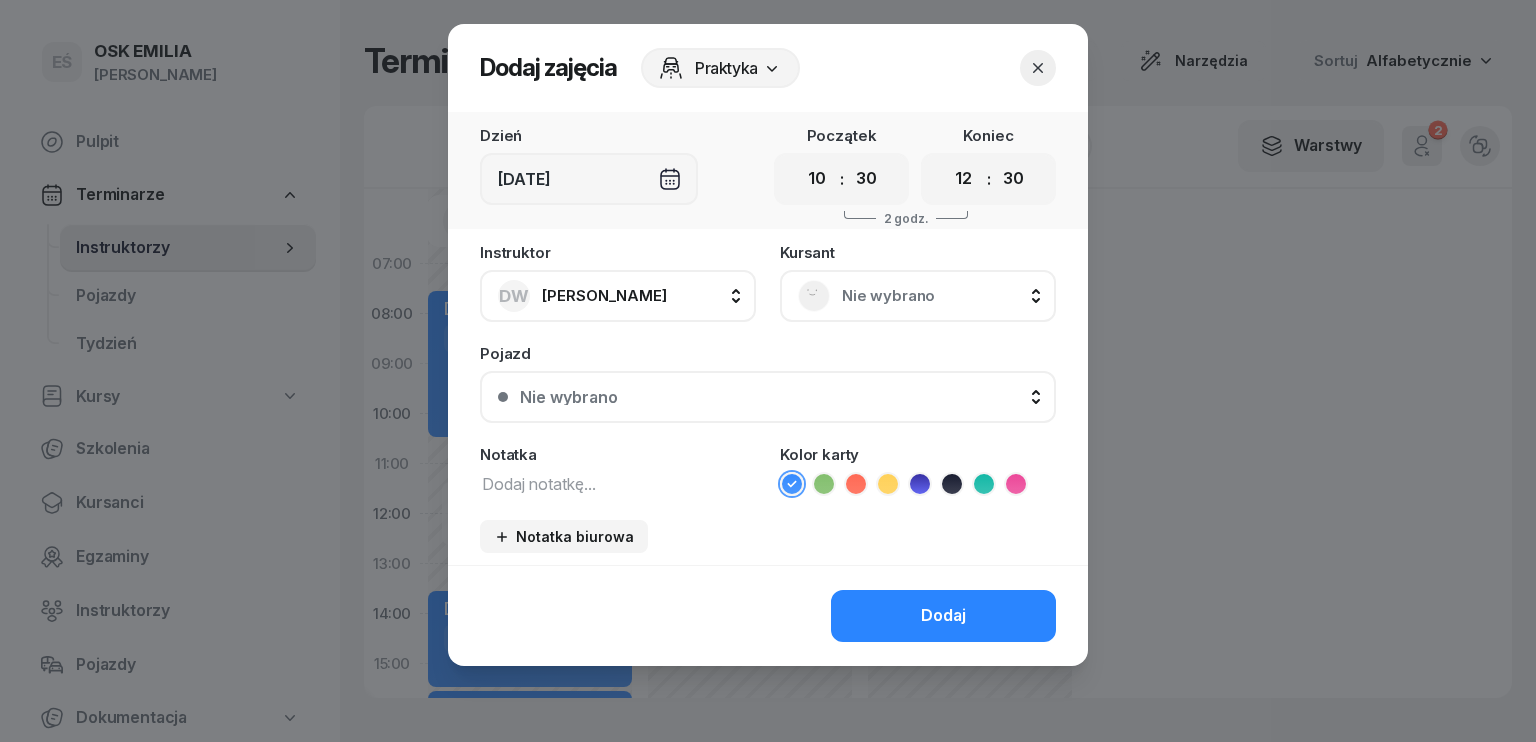 click on "Nie wybrano" at bounding box center (940, 296) 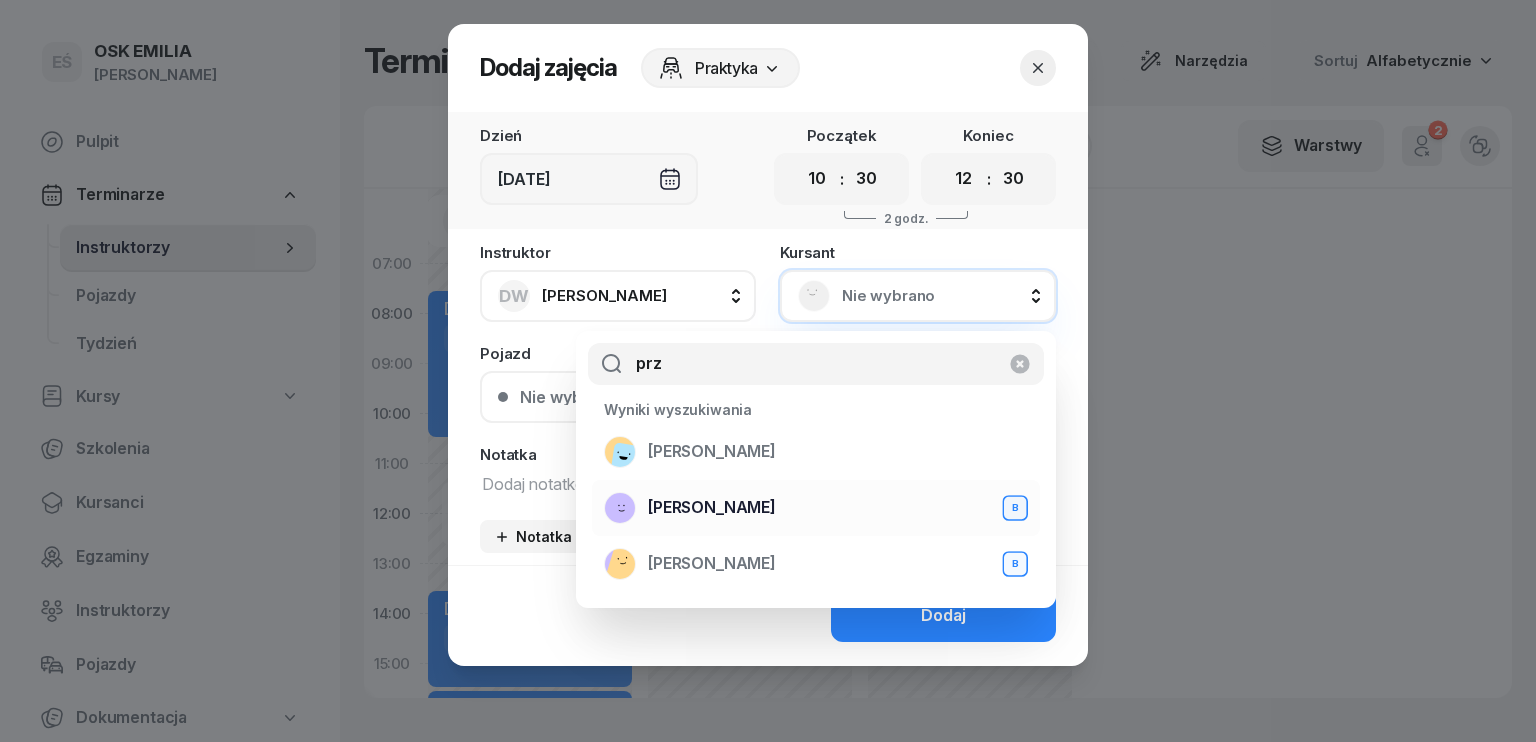 type on "prz" 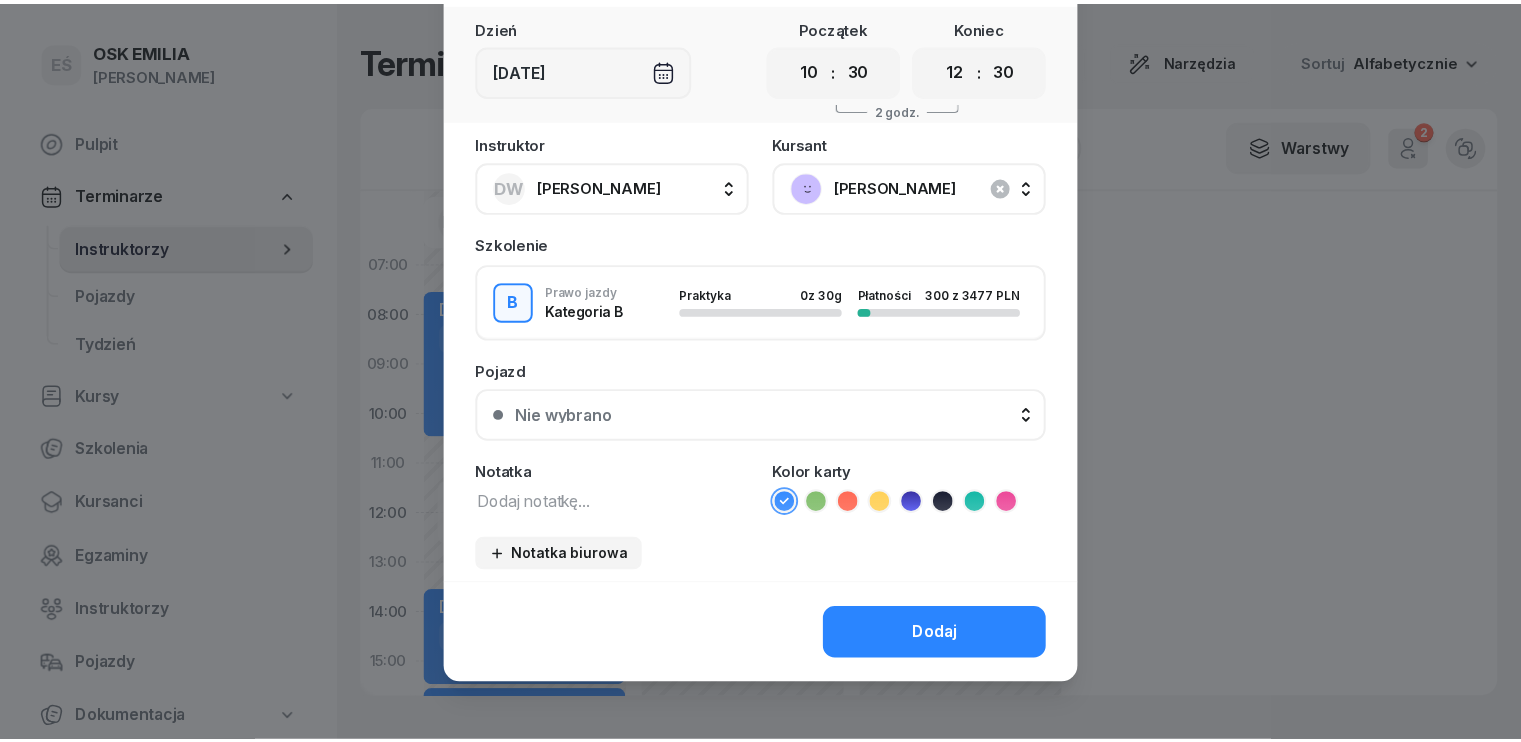 scroll, scrollTop: 112, scrollLeft: 0, axis: vertical 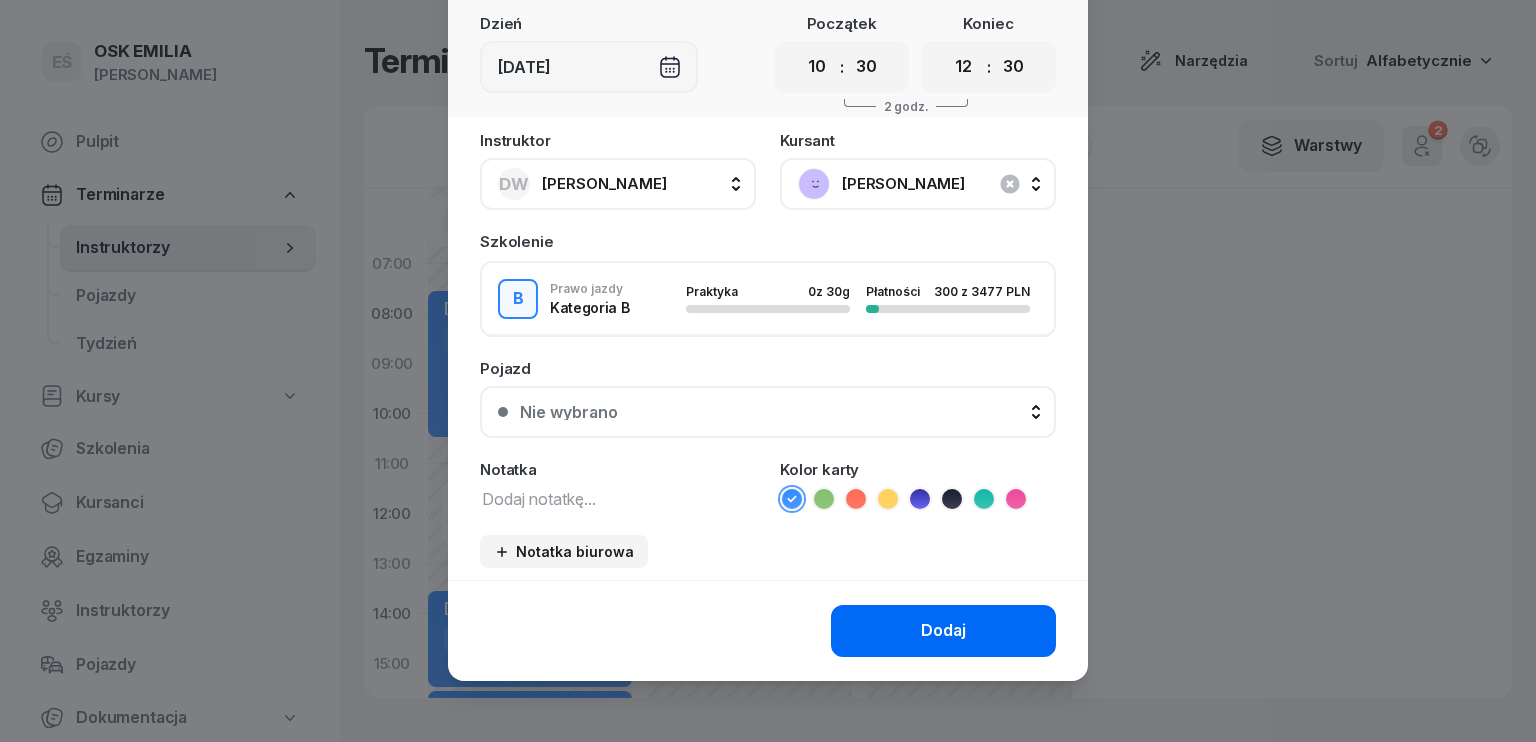 click on "Dodaj" at bounding box center (943, 631) 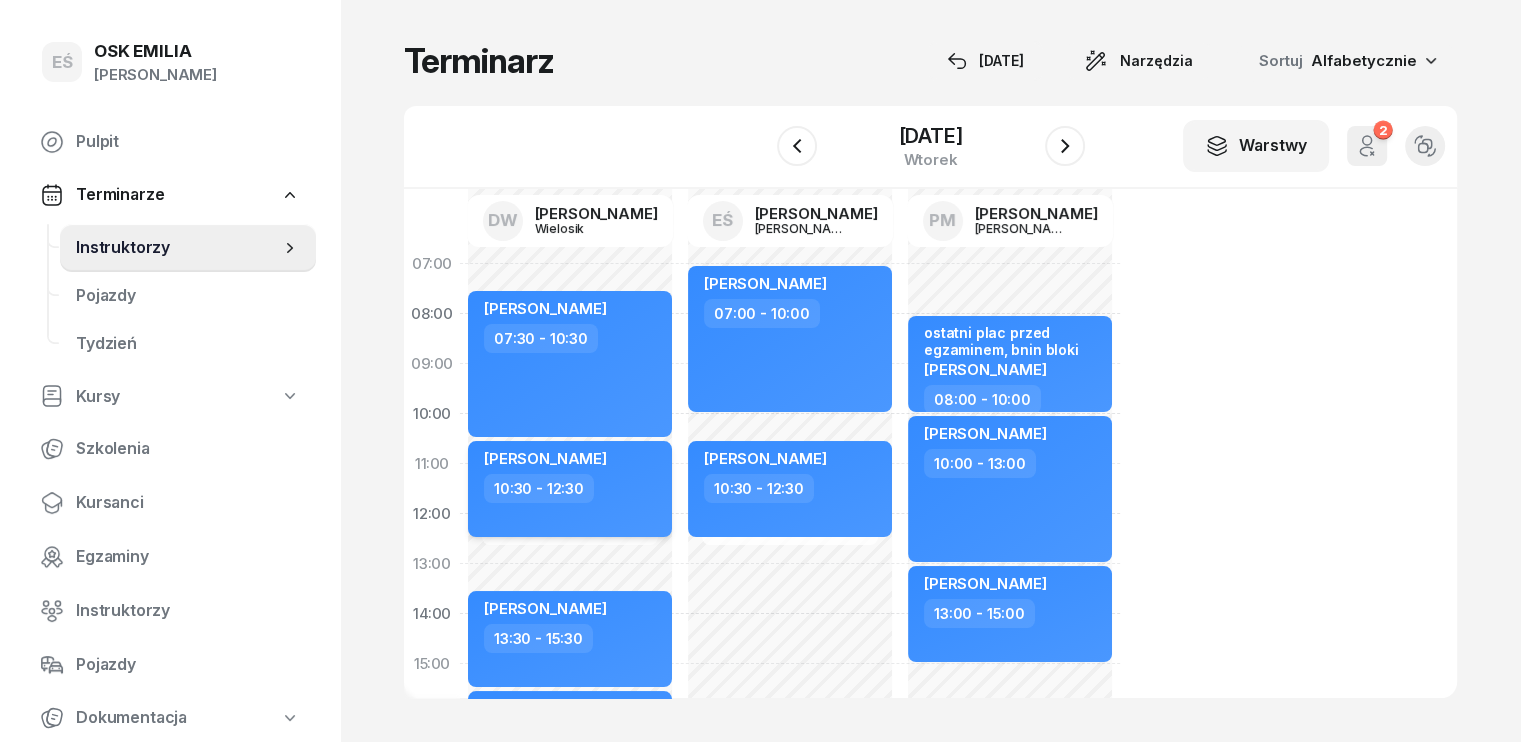 click on "[PERSON_NAME]" at bounding box center (545, 458) 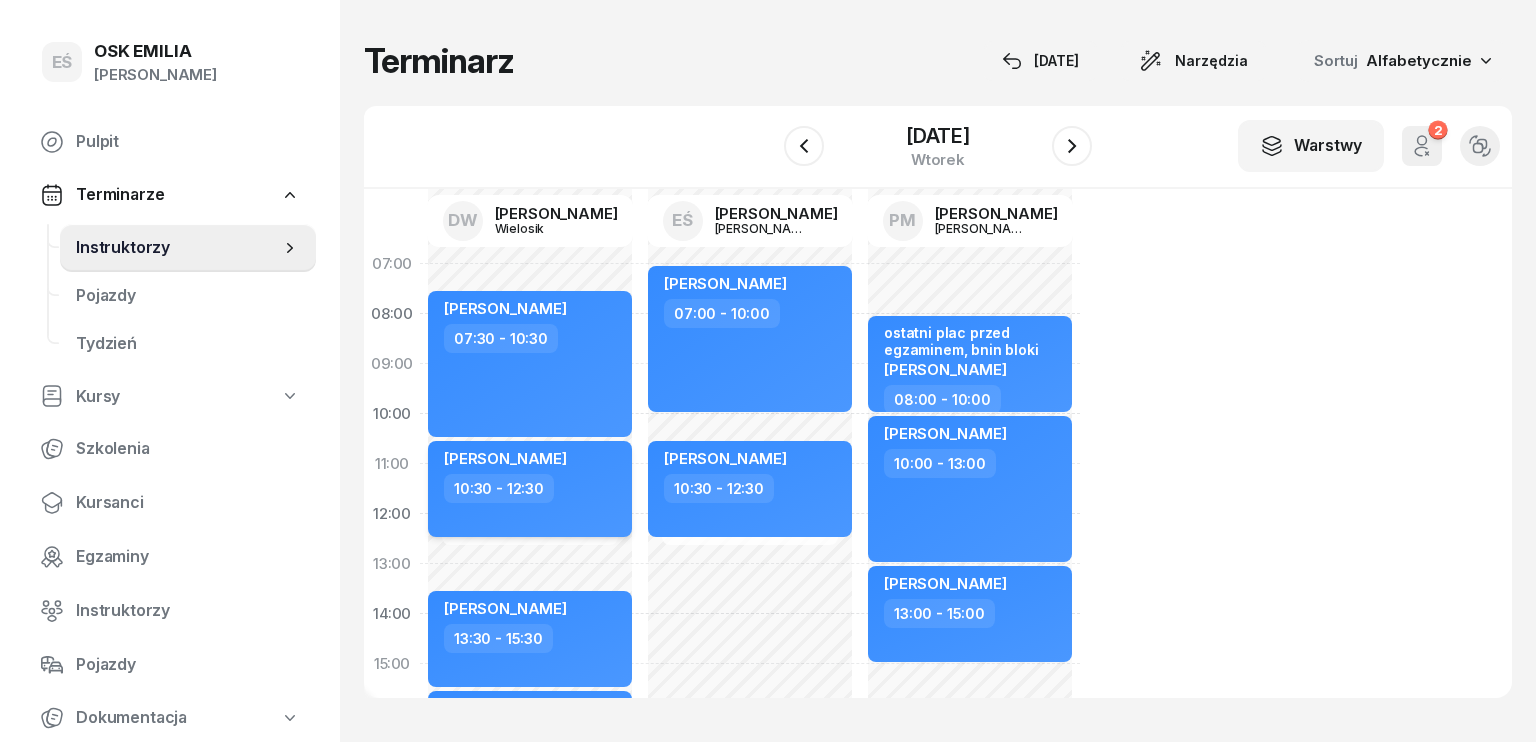 select on "10" 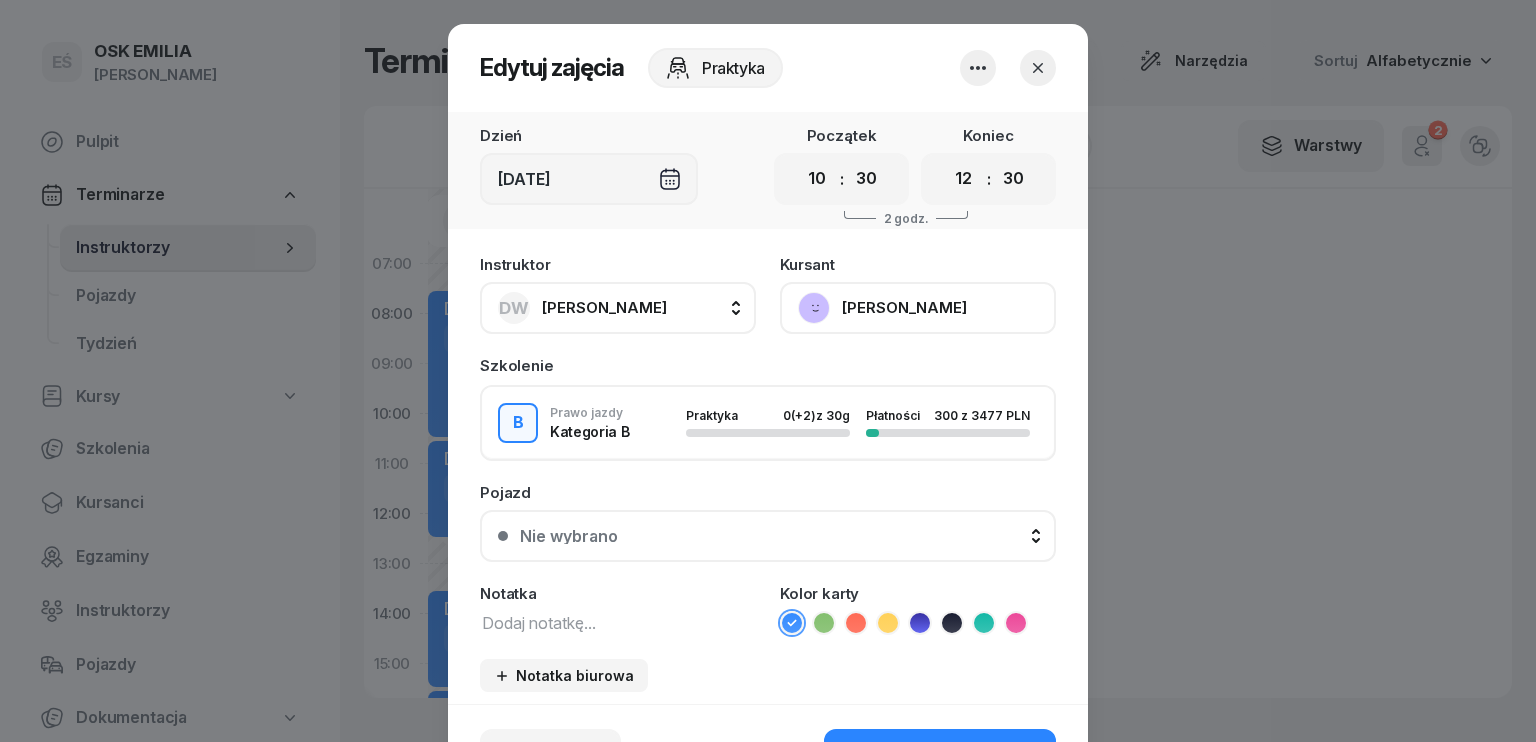 click 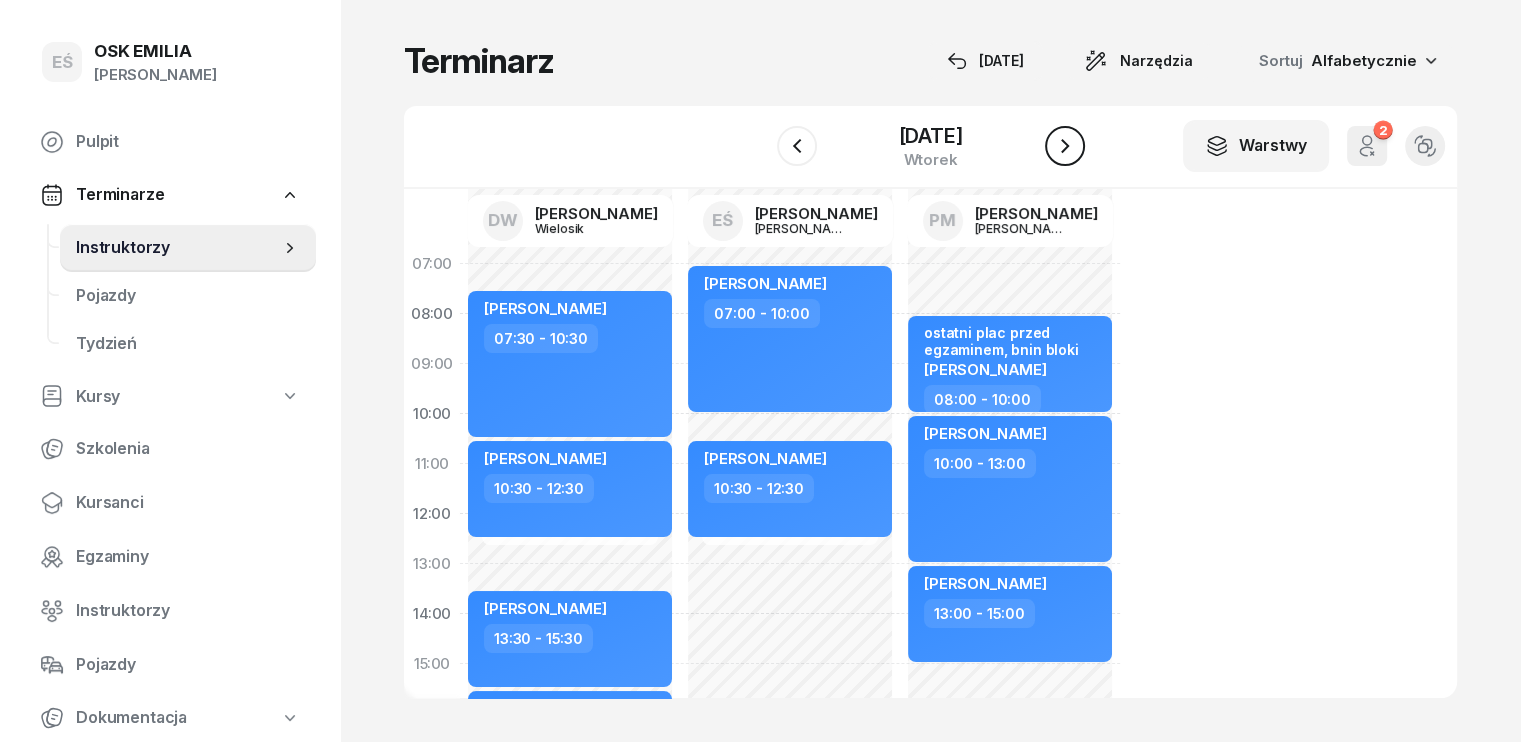 click 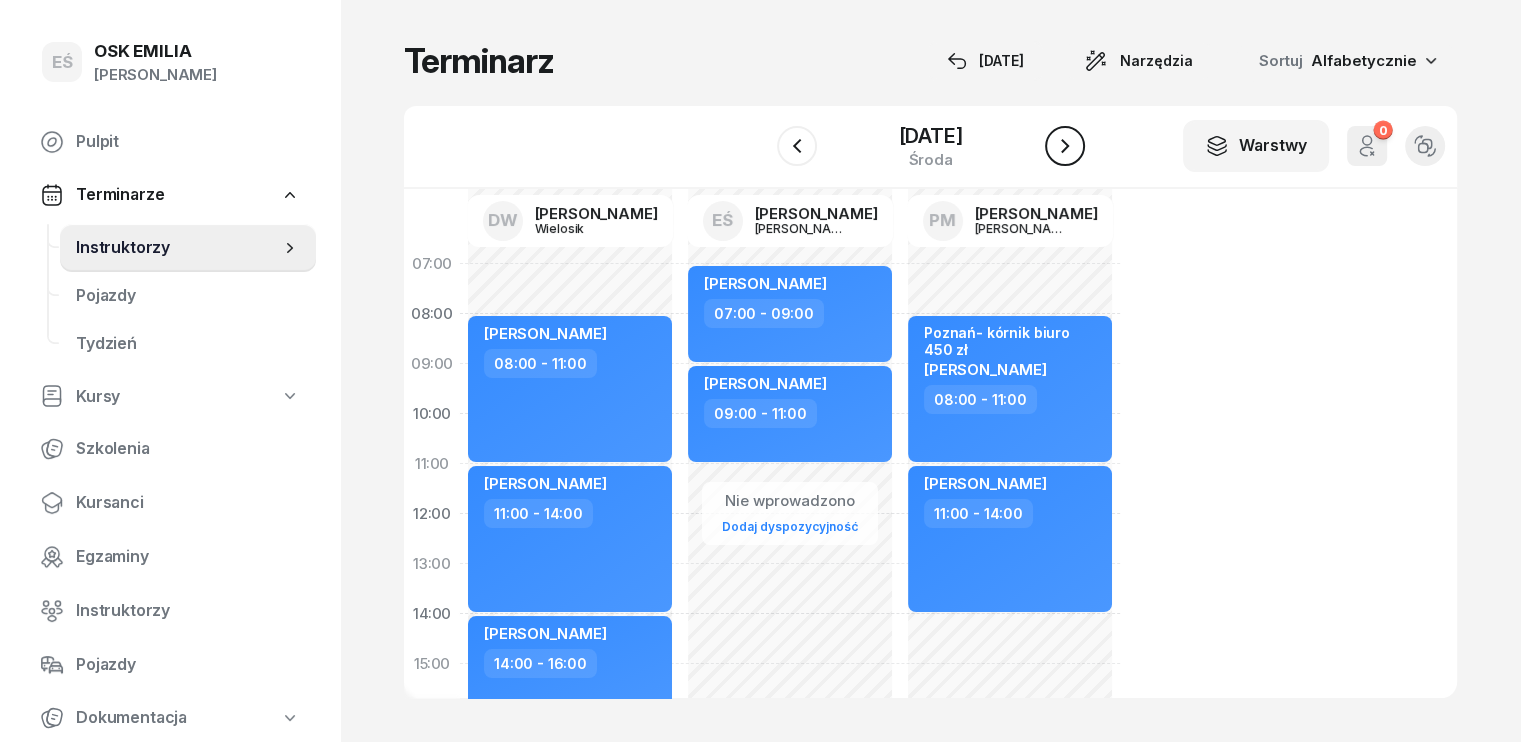 click 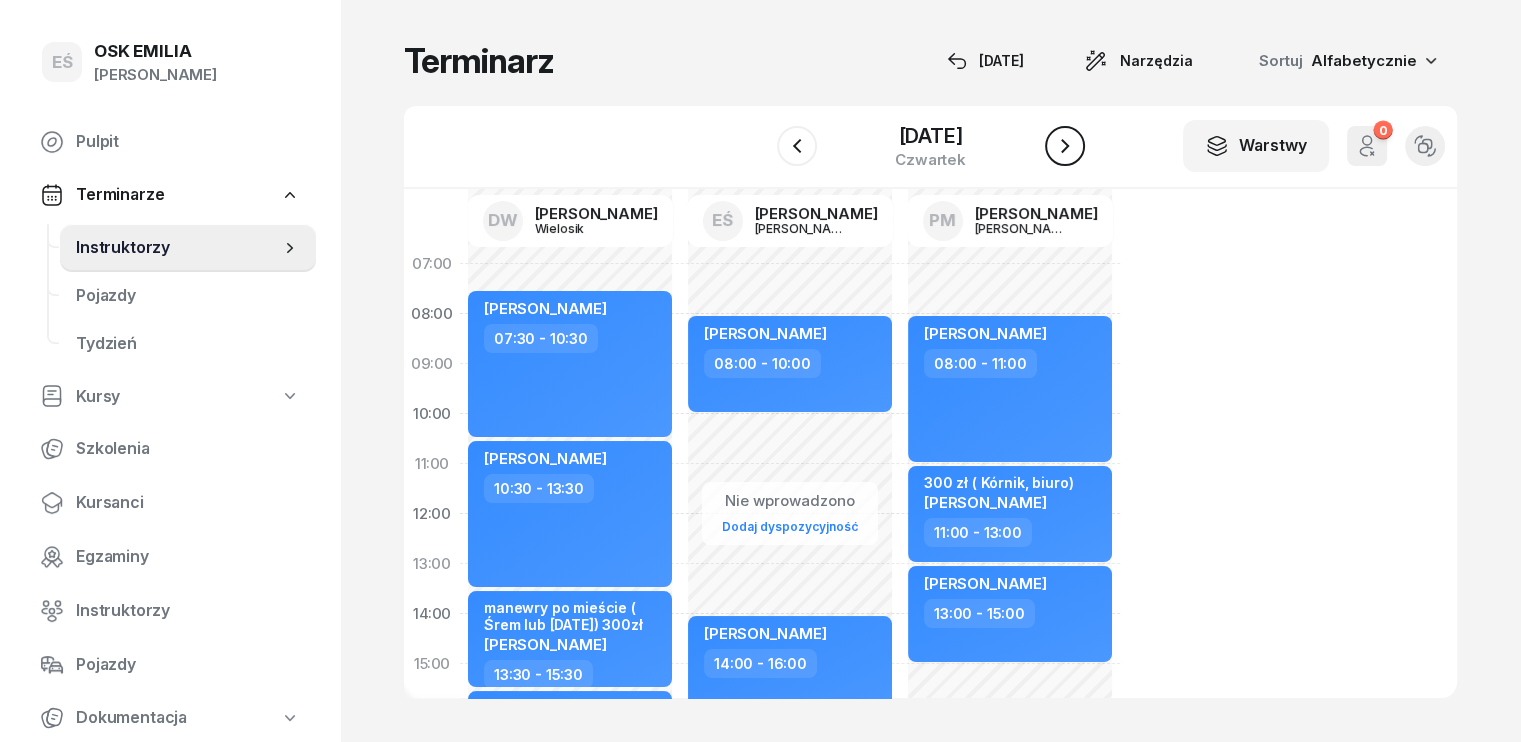 click 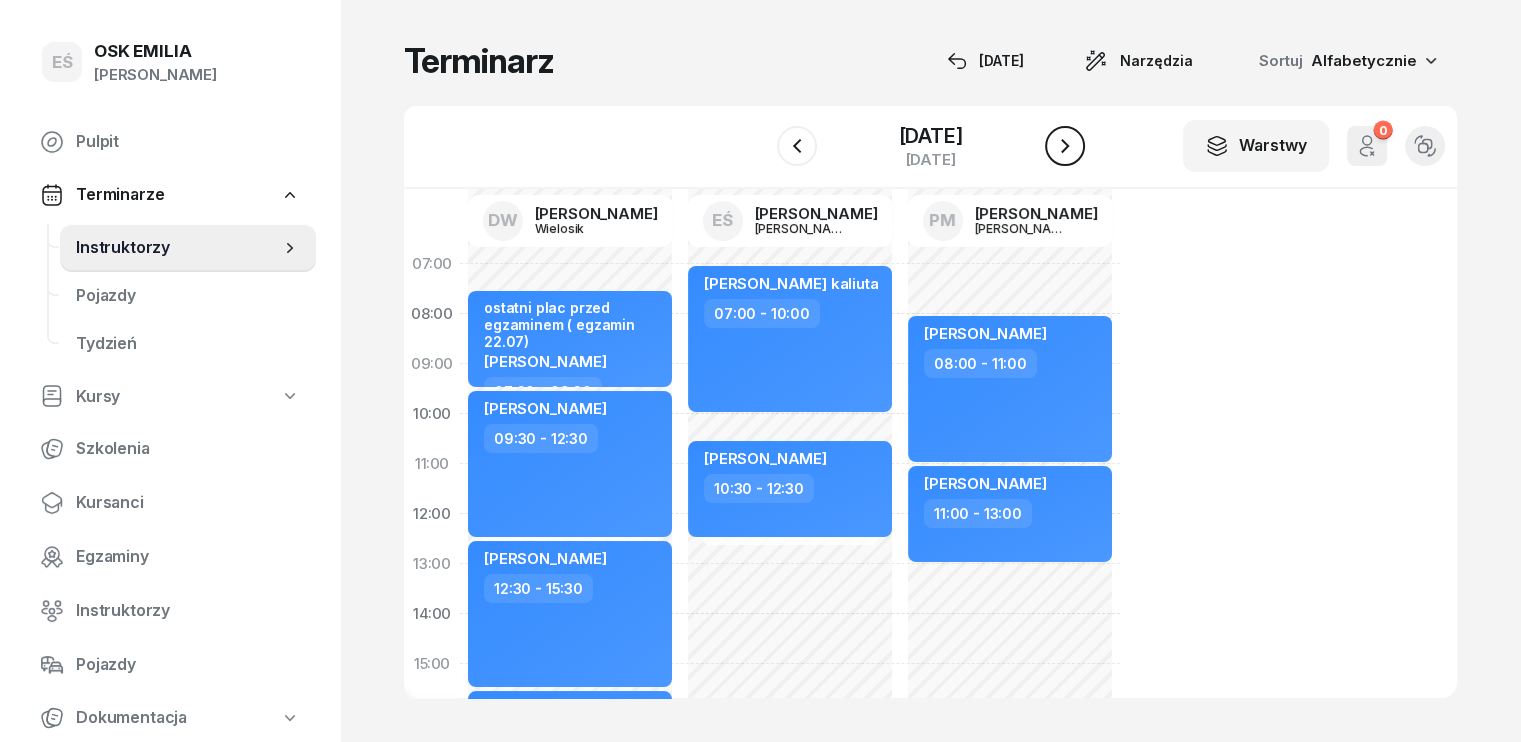 click 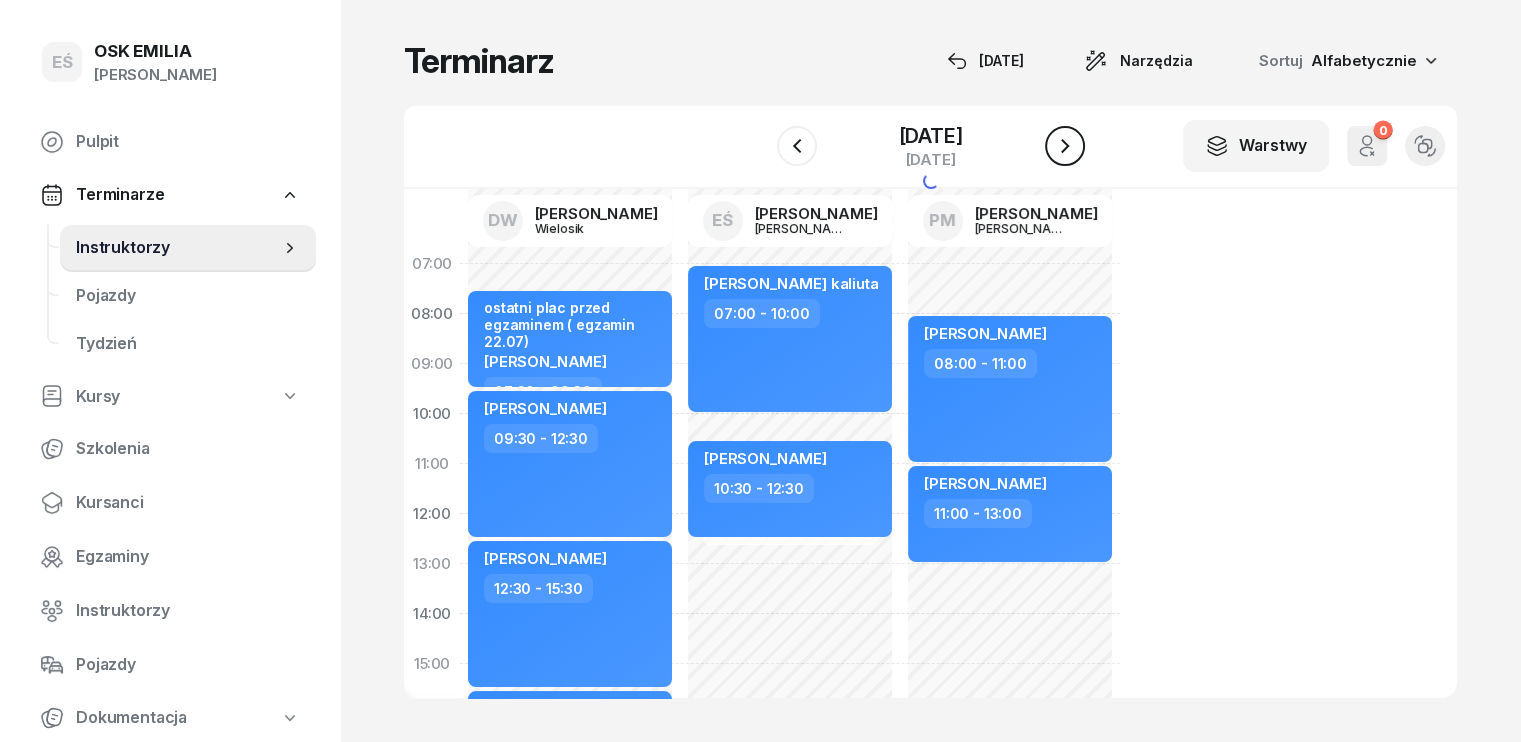 click 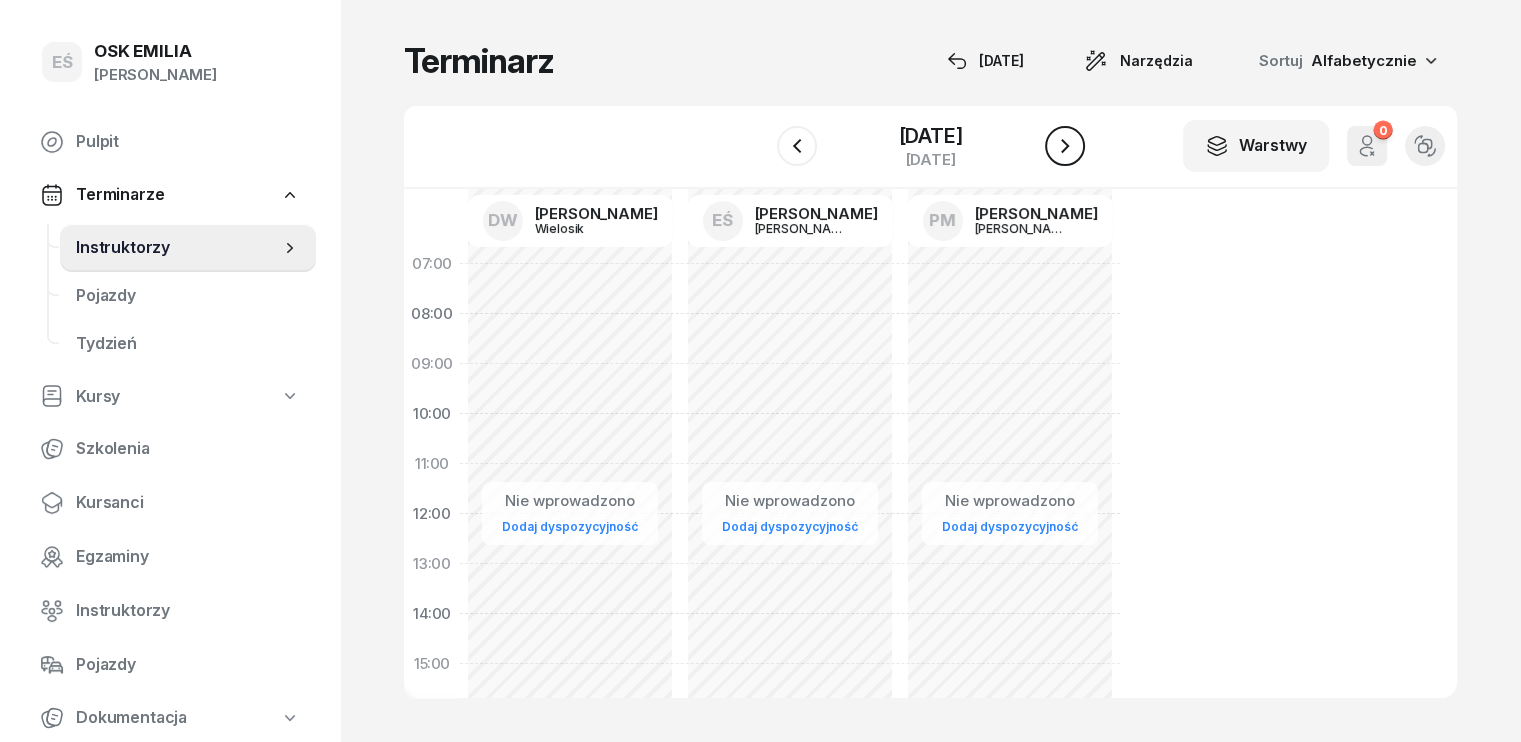 click 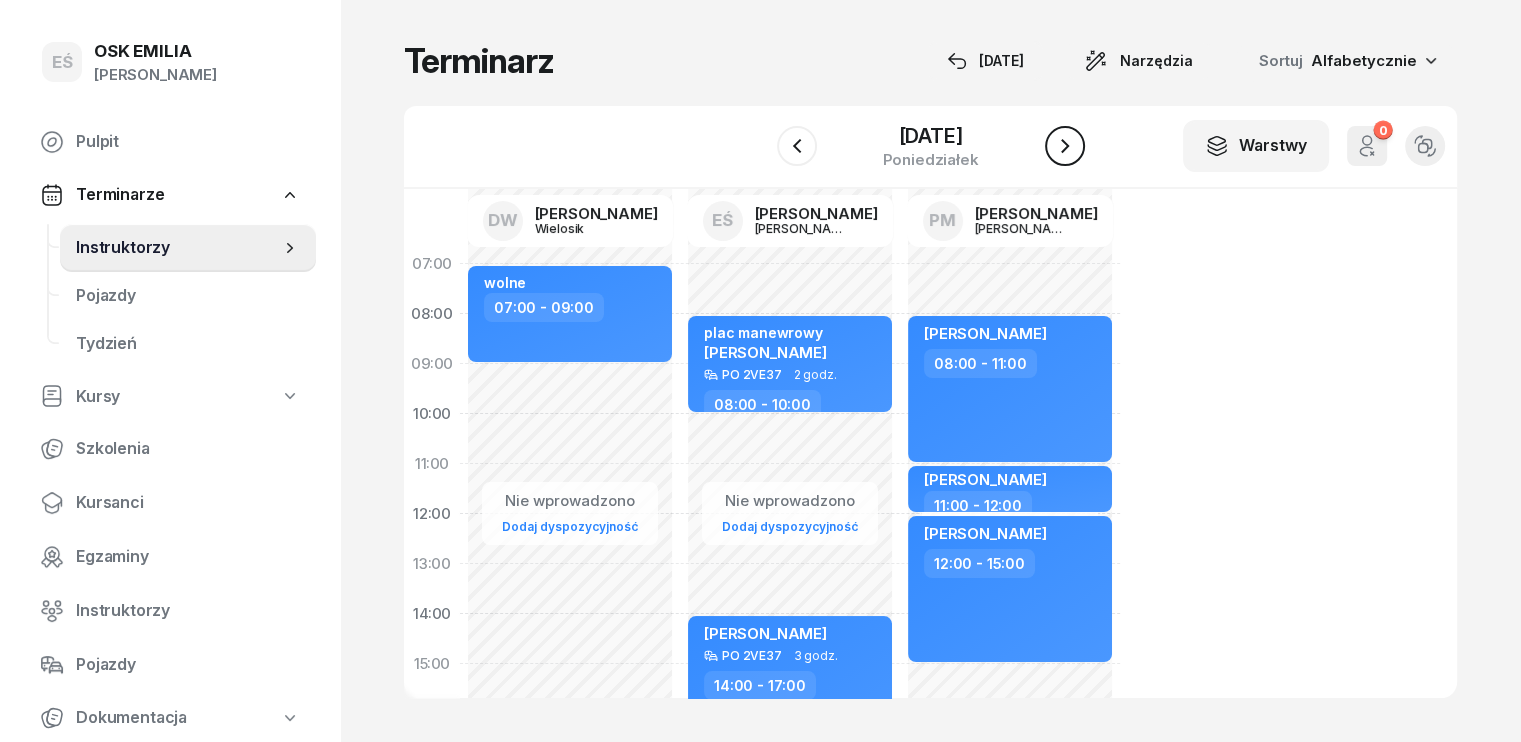 click 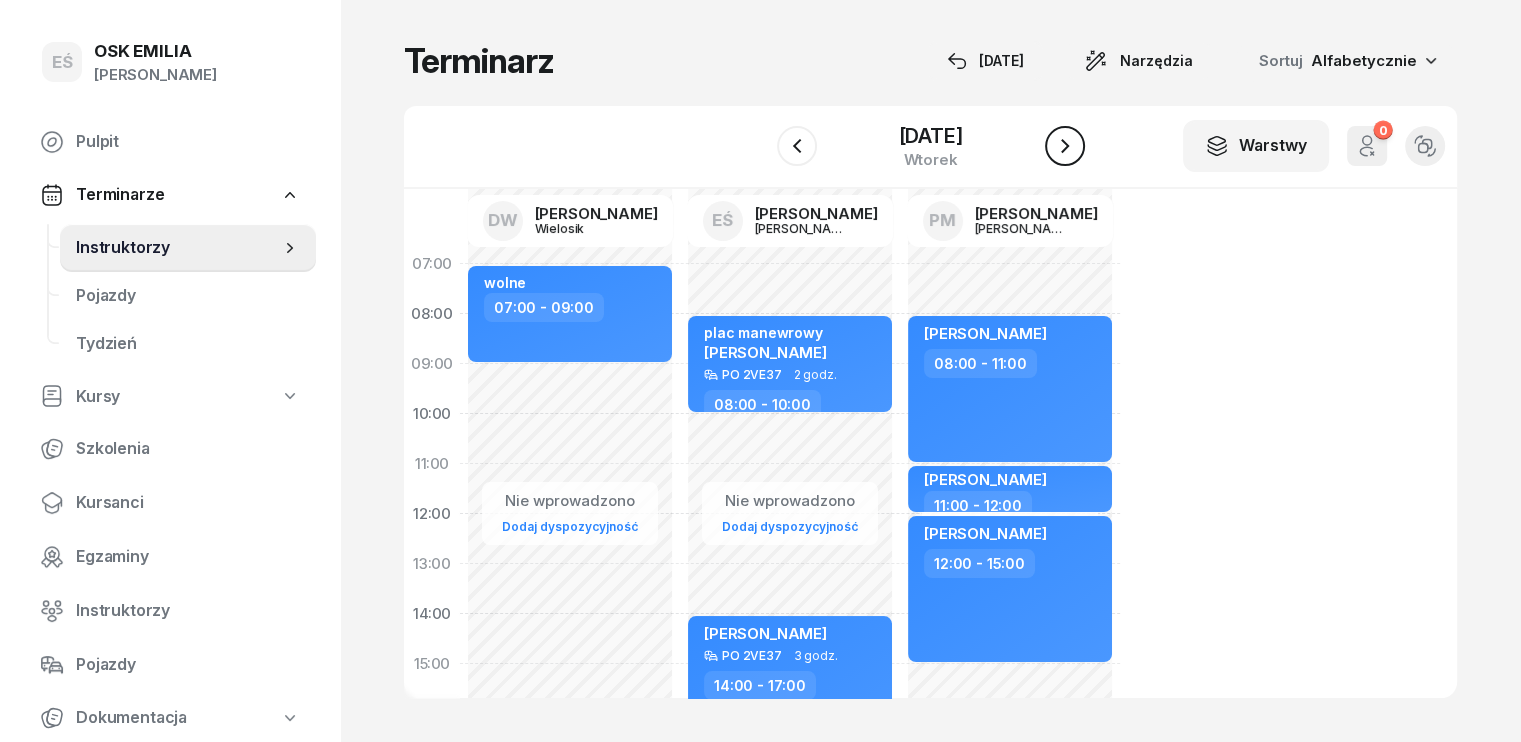 click 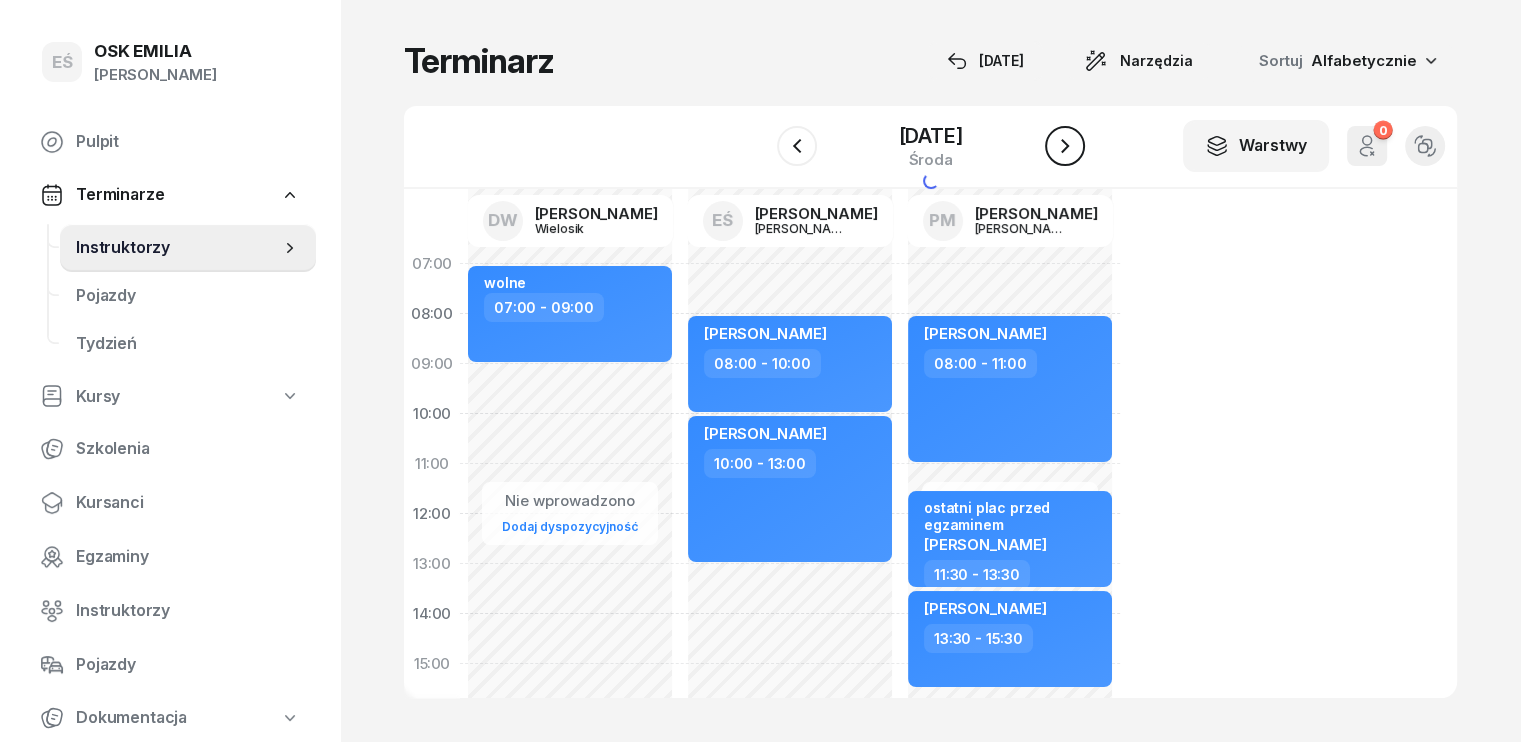 click 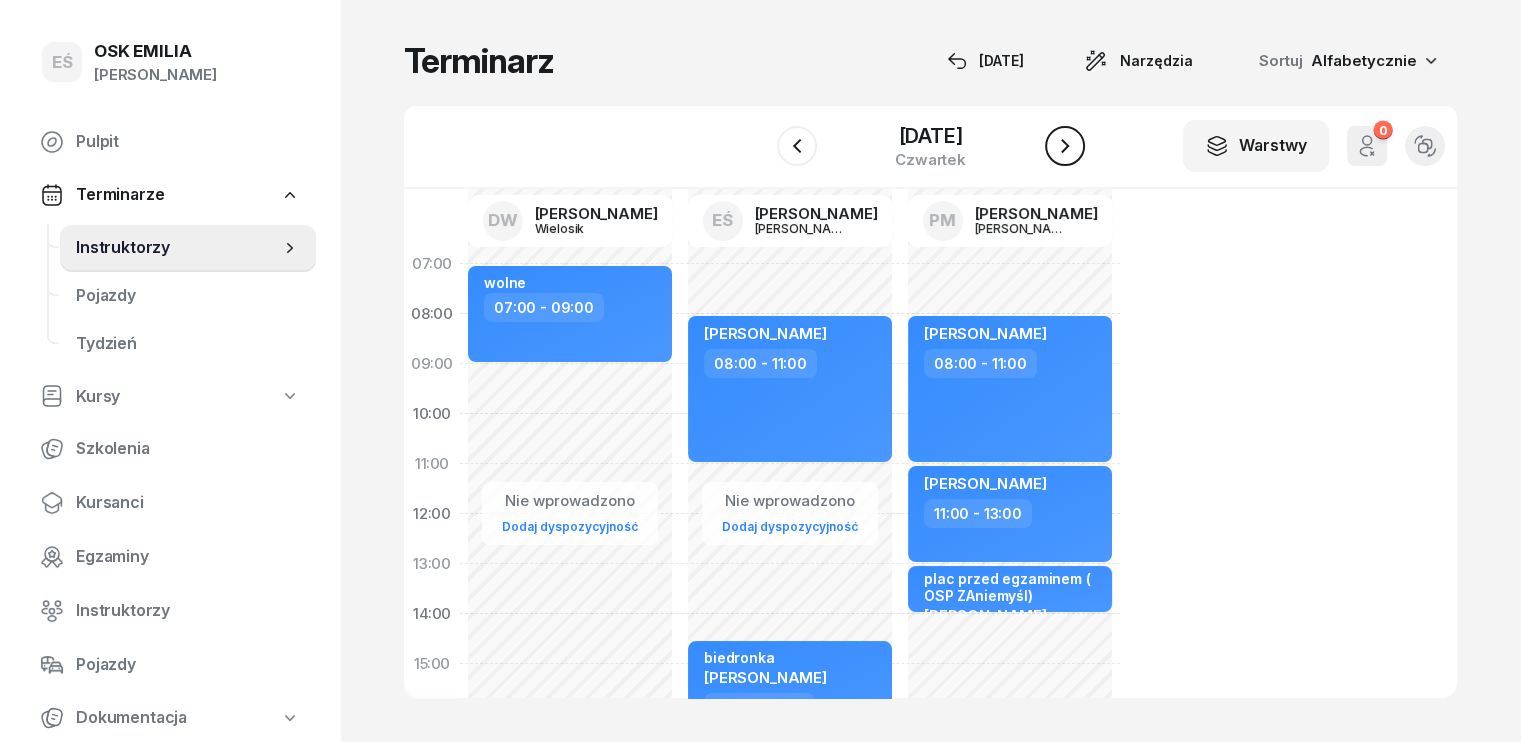 click 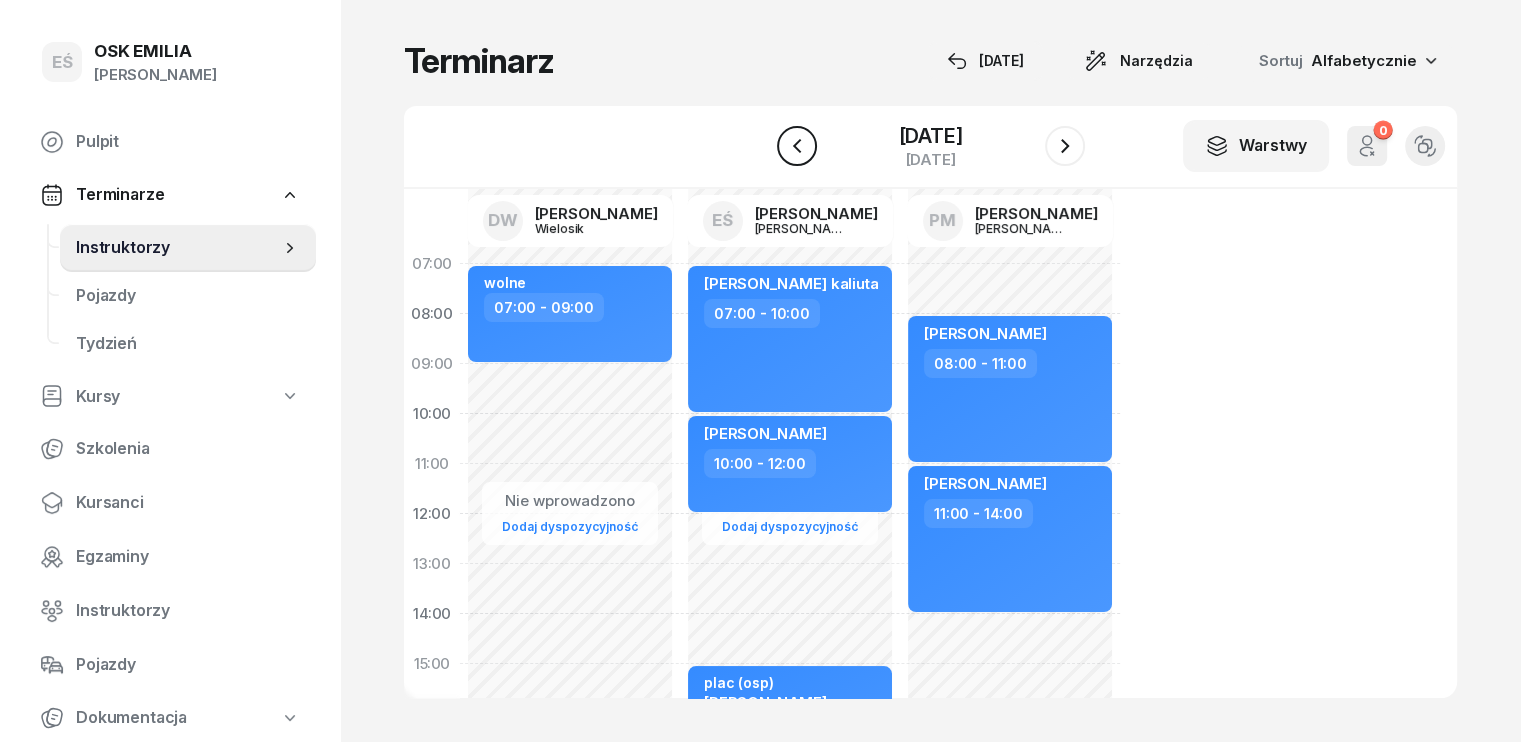 click at bounding box center [797, 146] 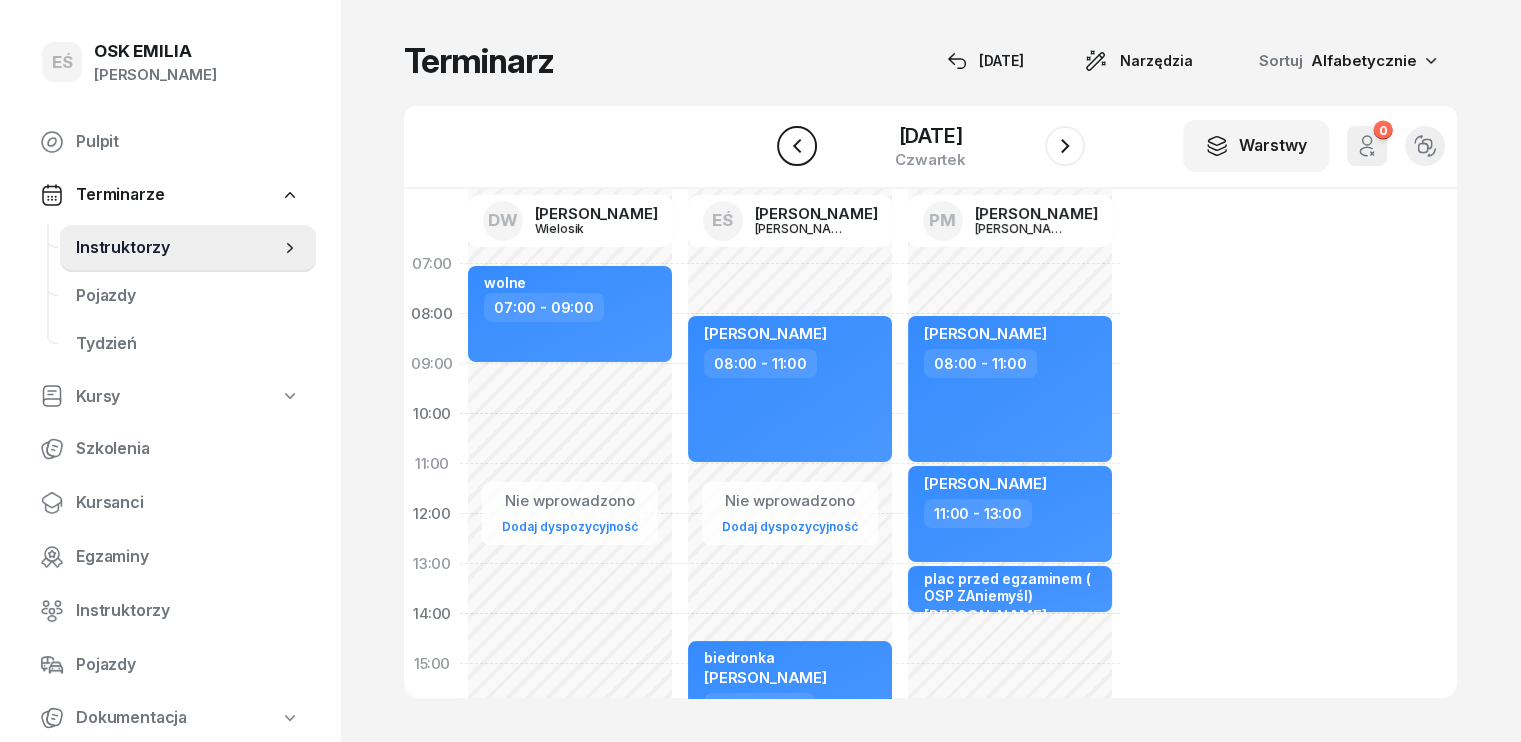 click 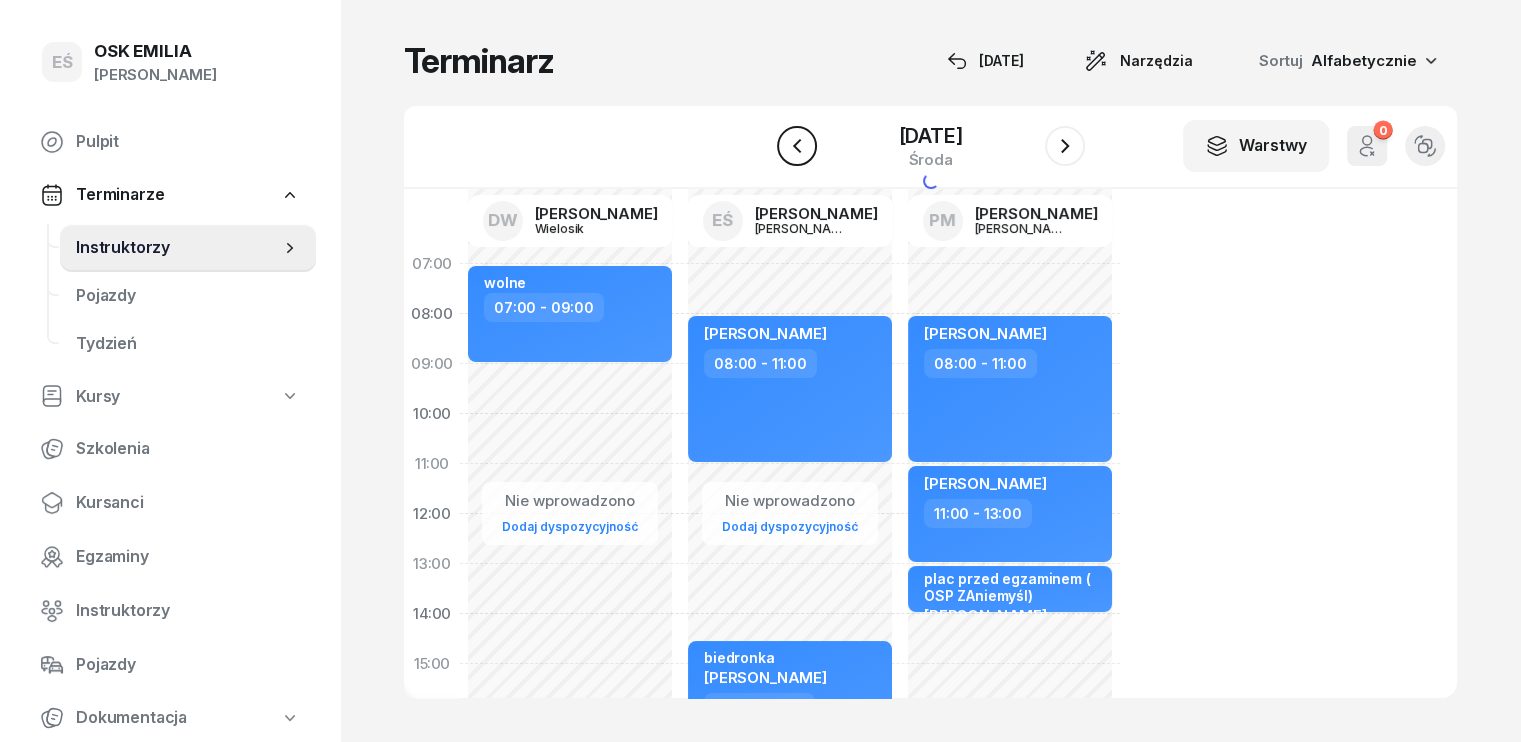 click 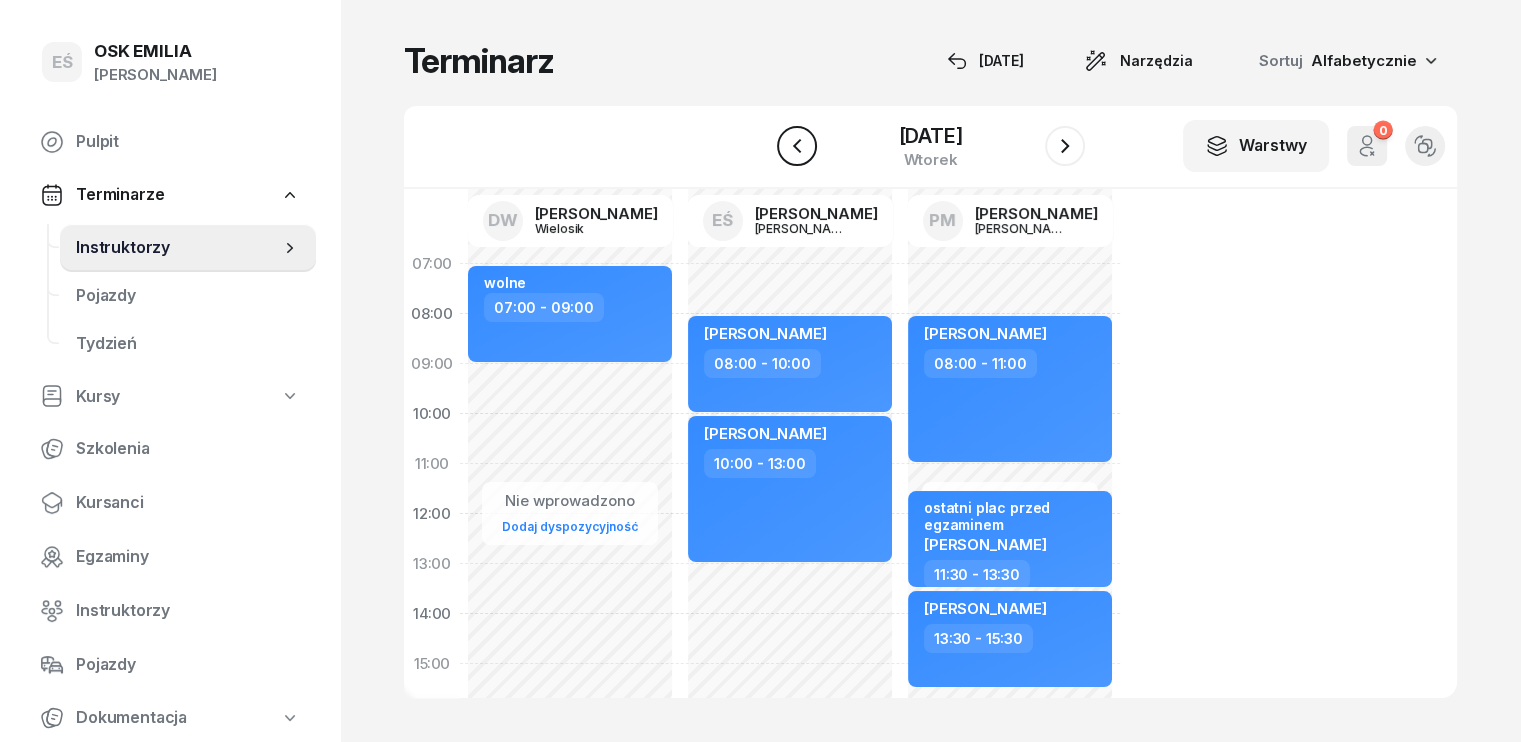 click 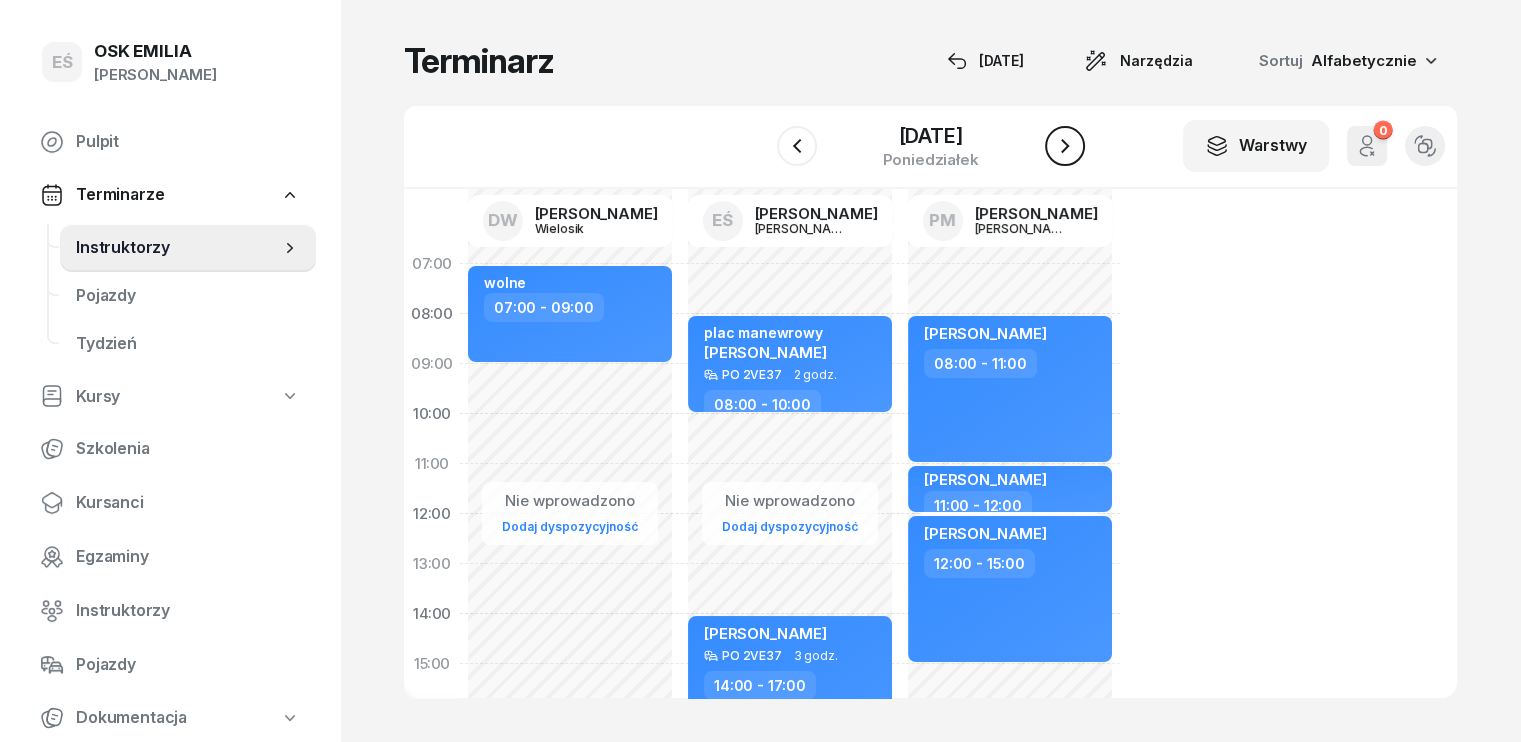 click 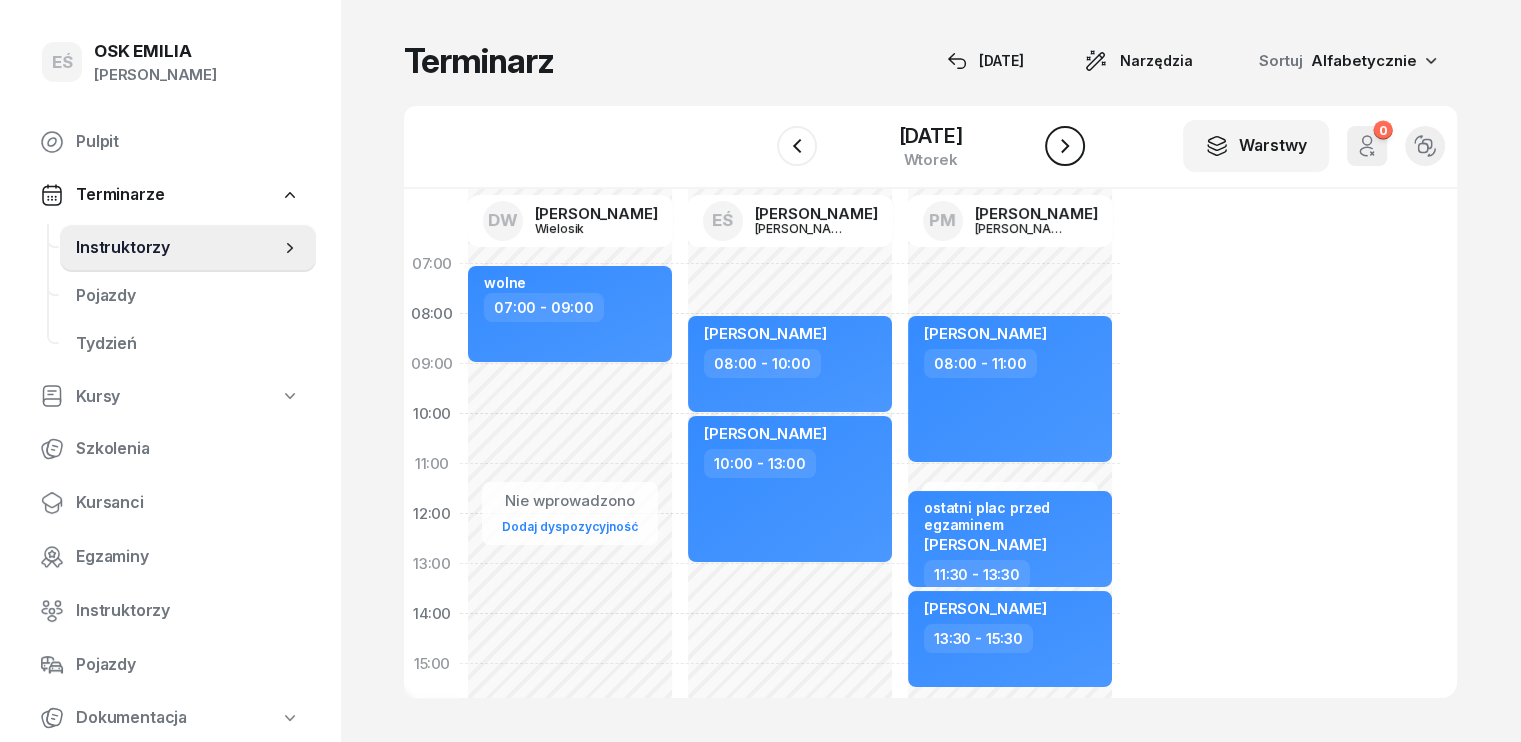 click 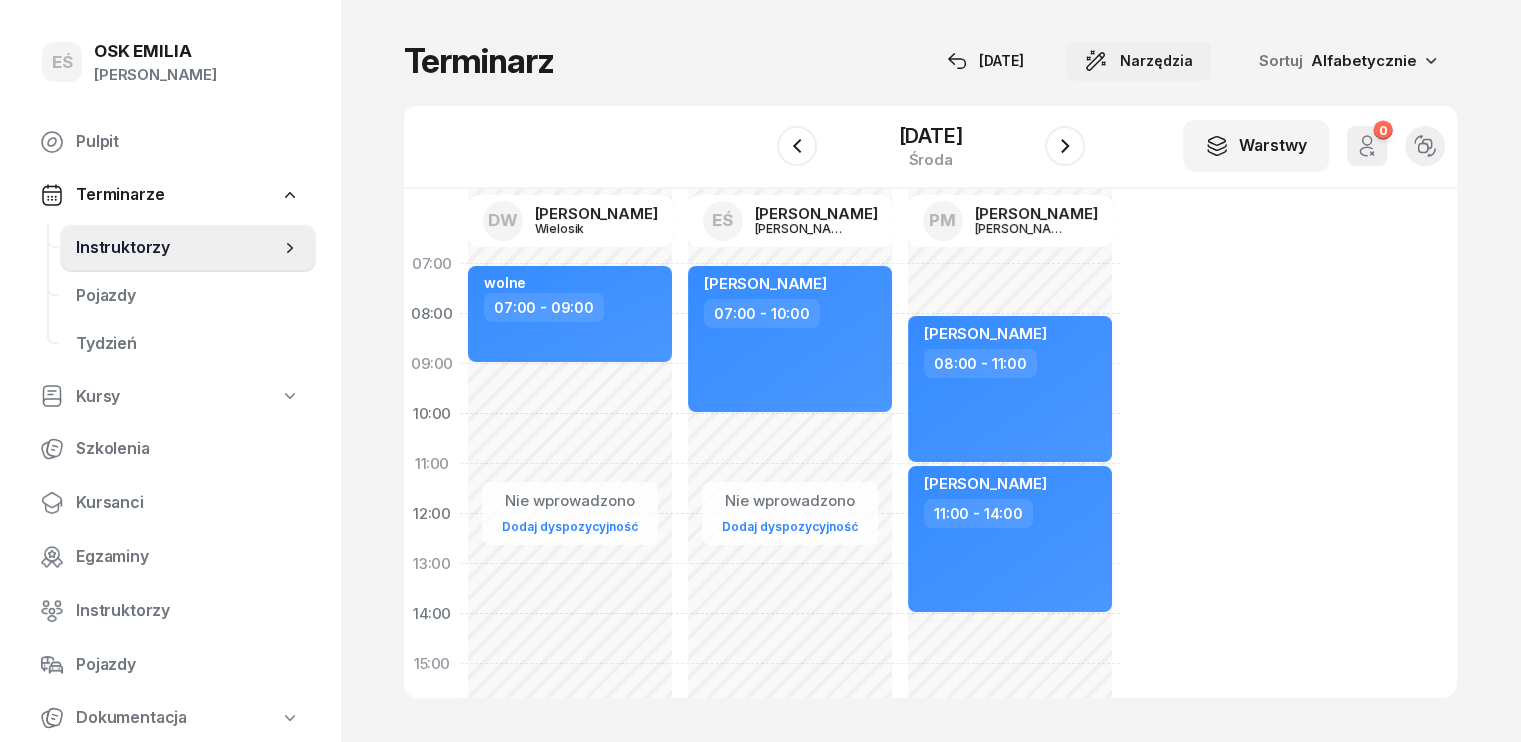 click on "Narzędzia" 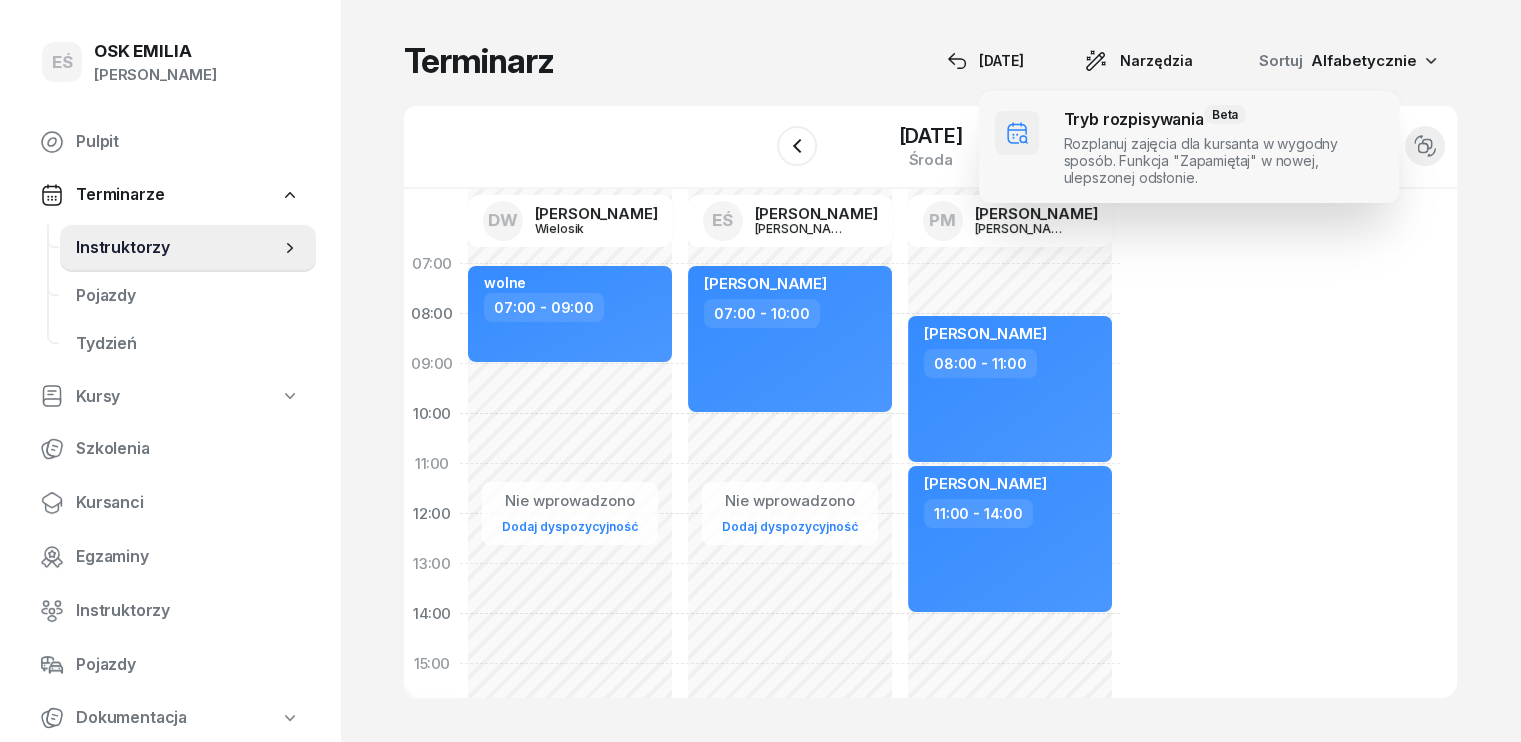 click at bounding box center (1189, 147) 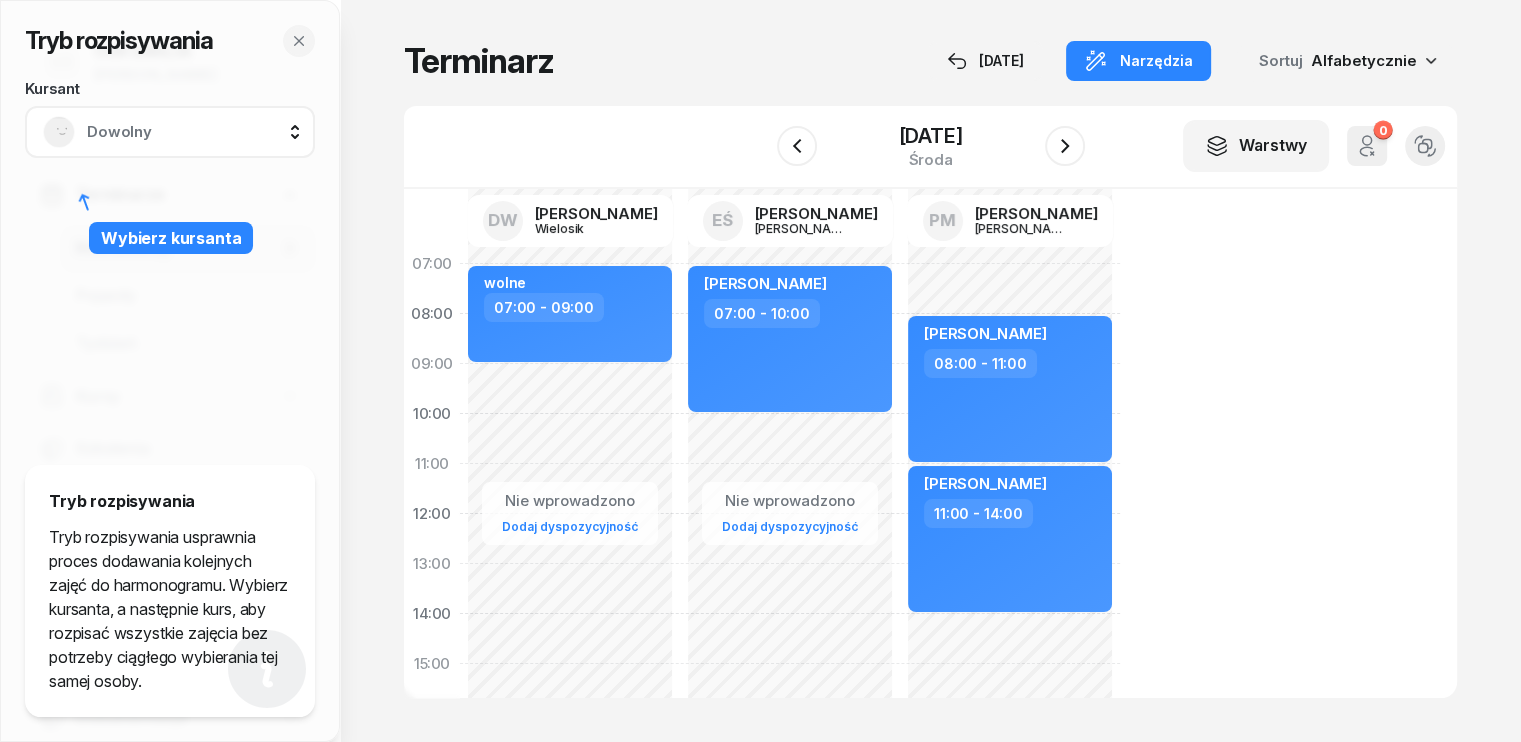click on "Dowolny" at bounding box center [192, 132] 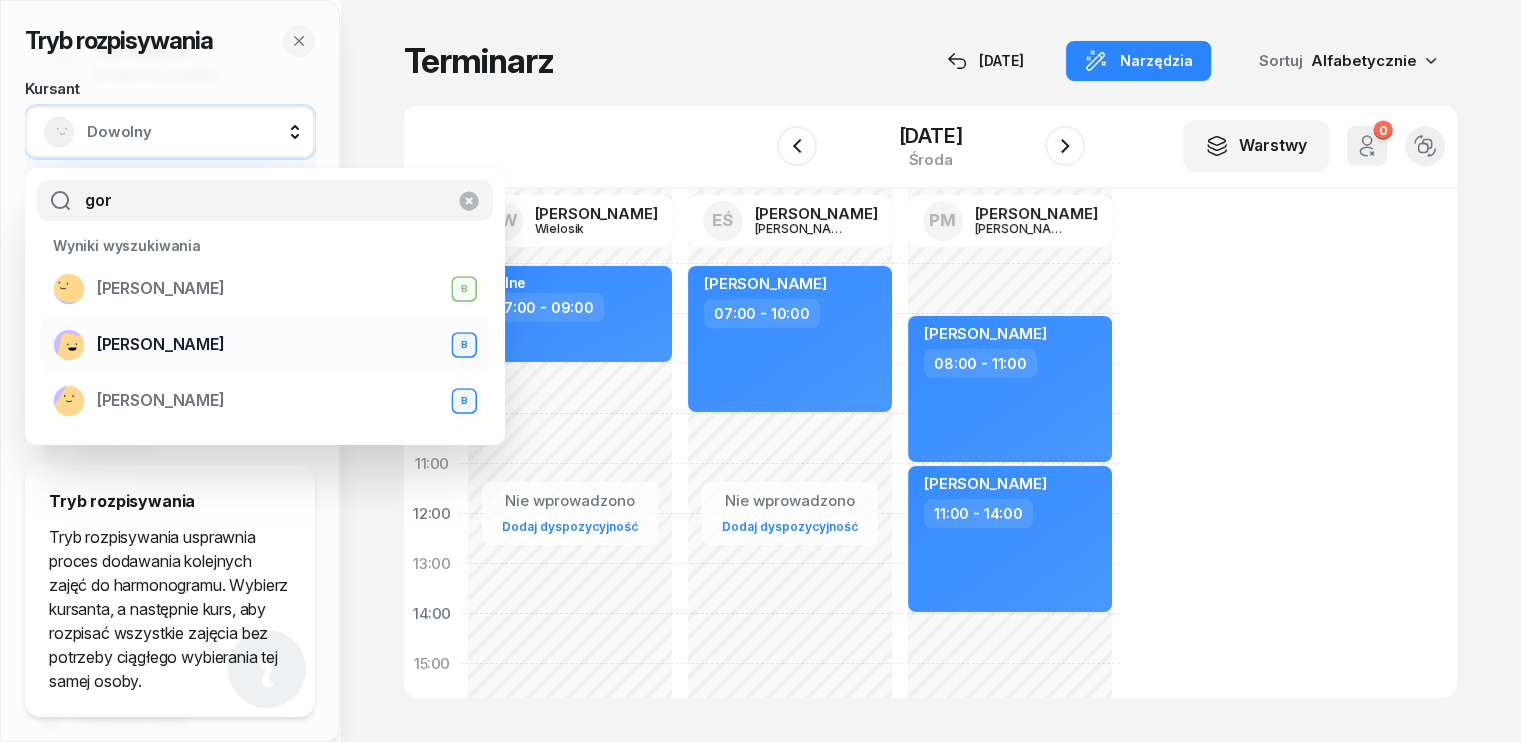 type on "gor" 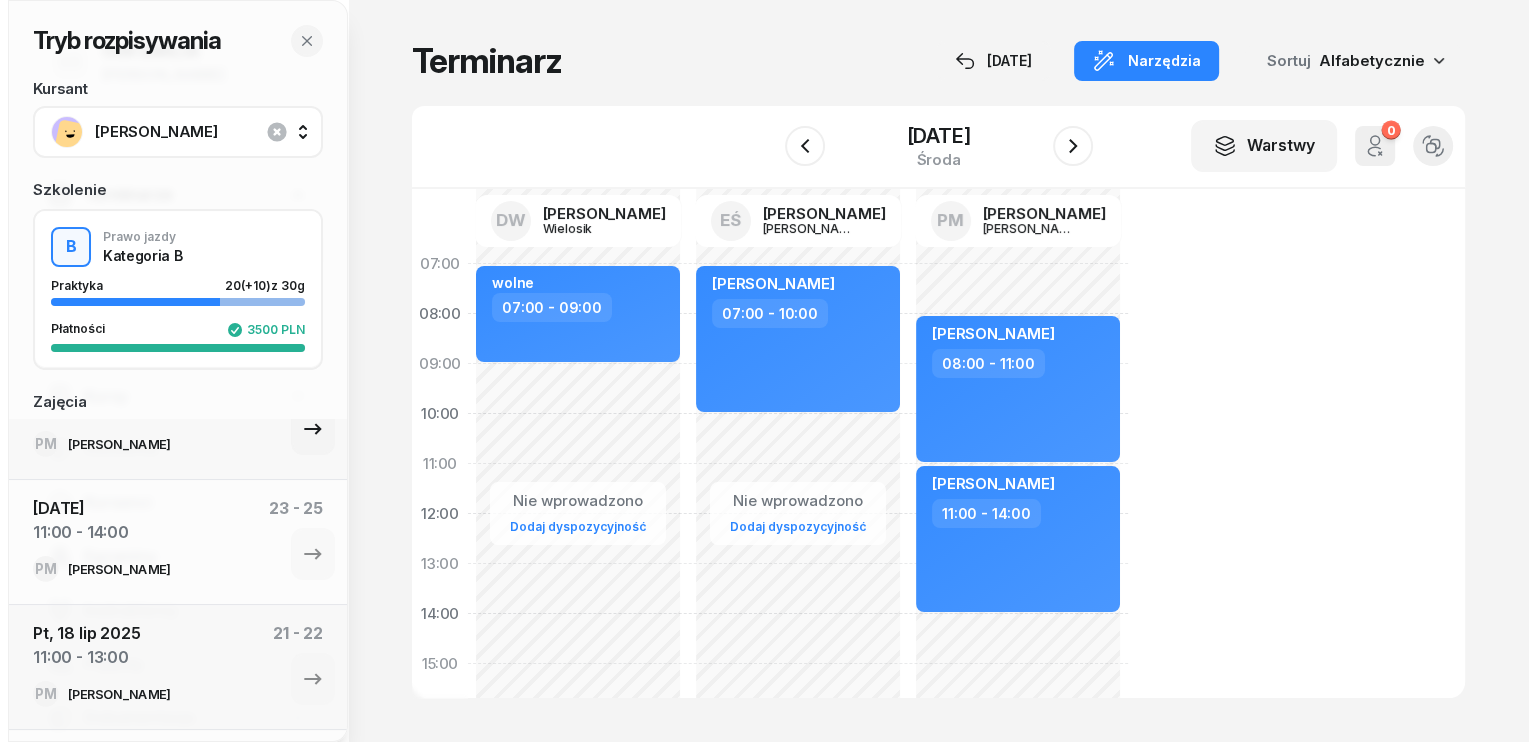 scroll, scrollTop: 400, scrollLeft: 0, axis: vertical 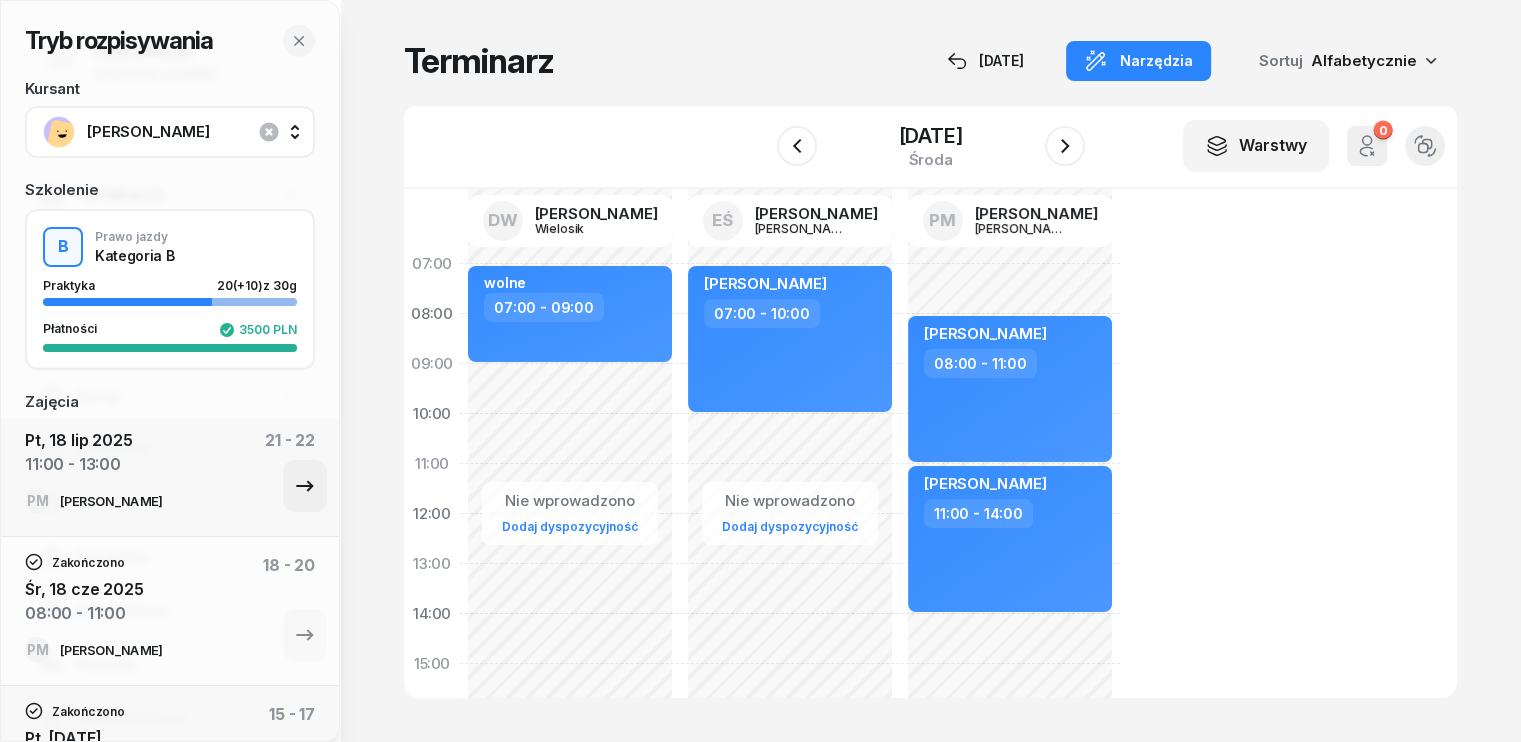 click 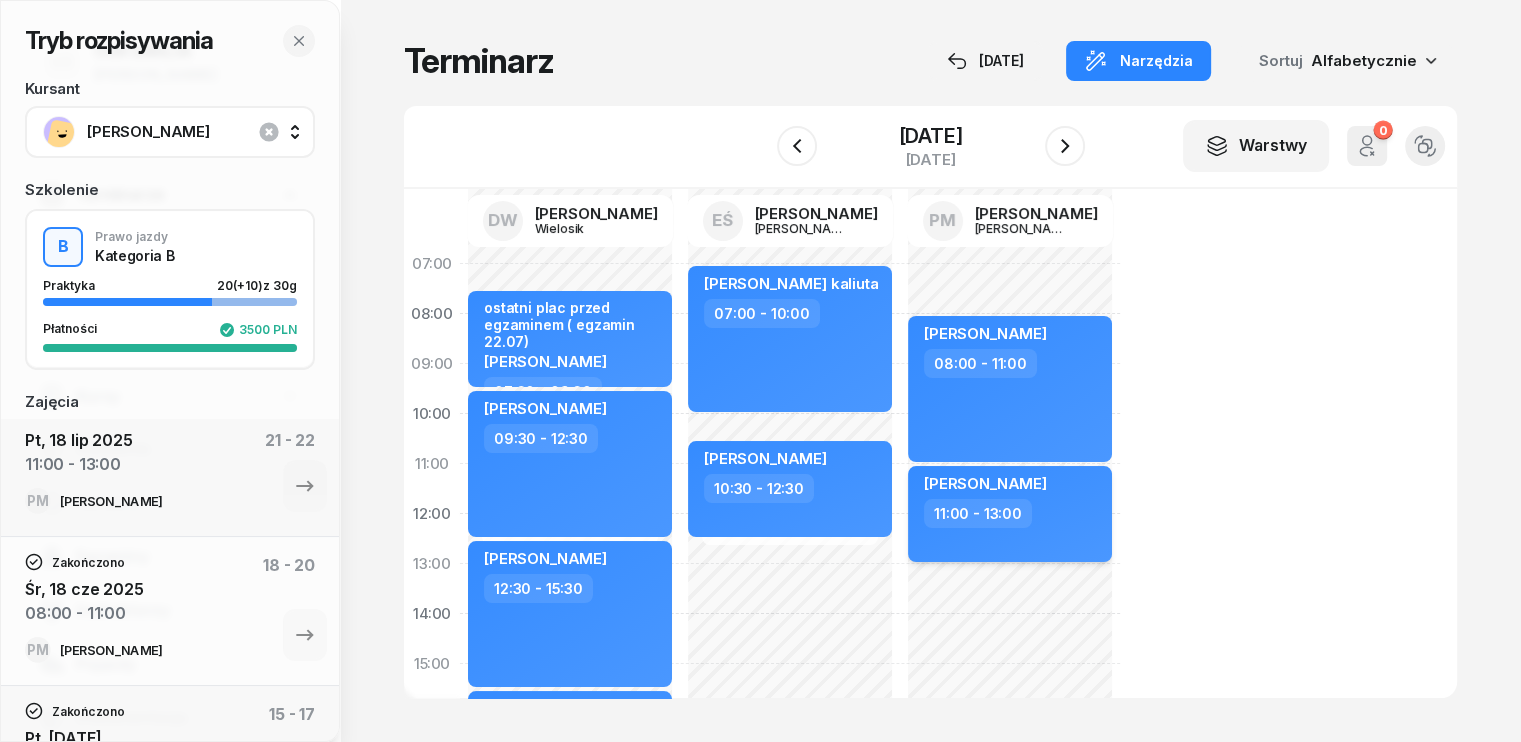 click on "[PERSON_NAME]" at bounding box center (1012, 486) 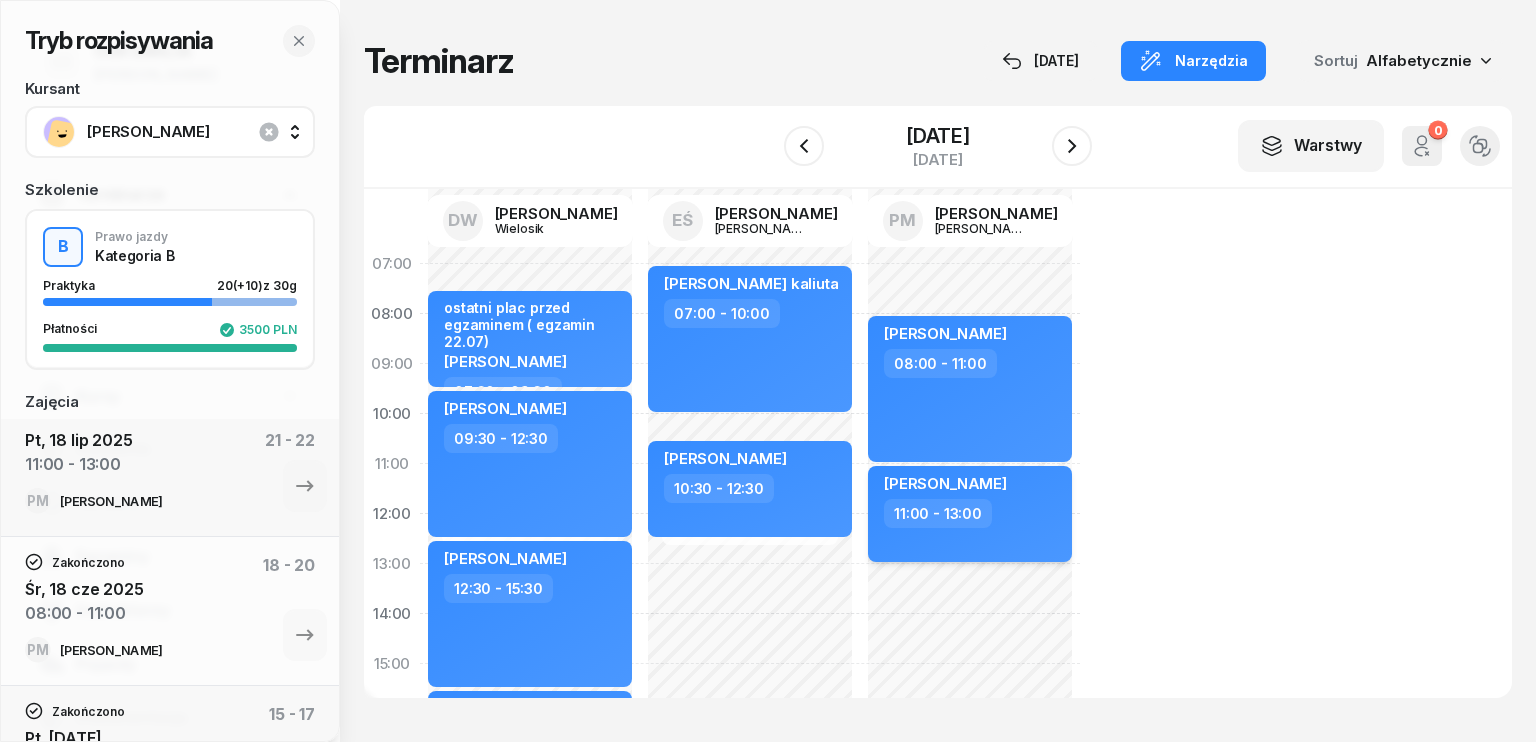 select on "11" 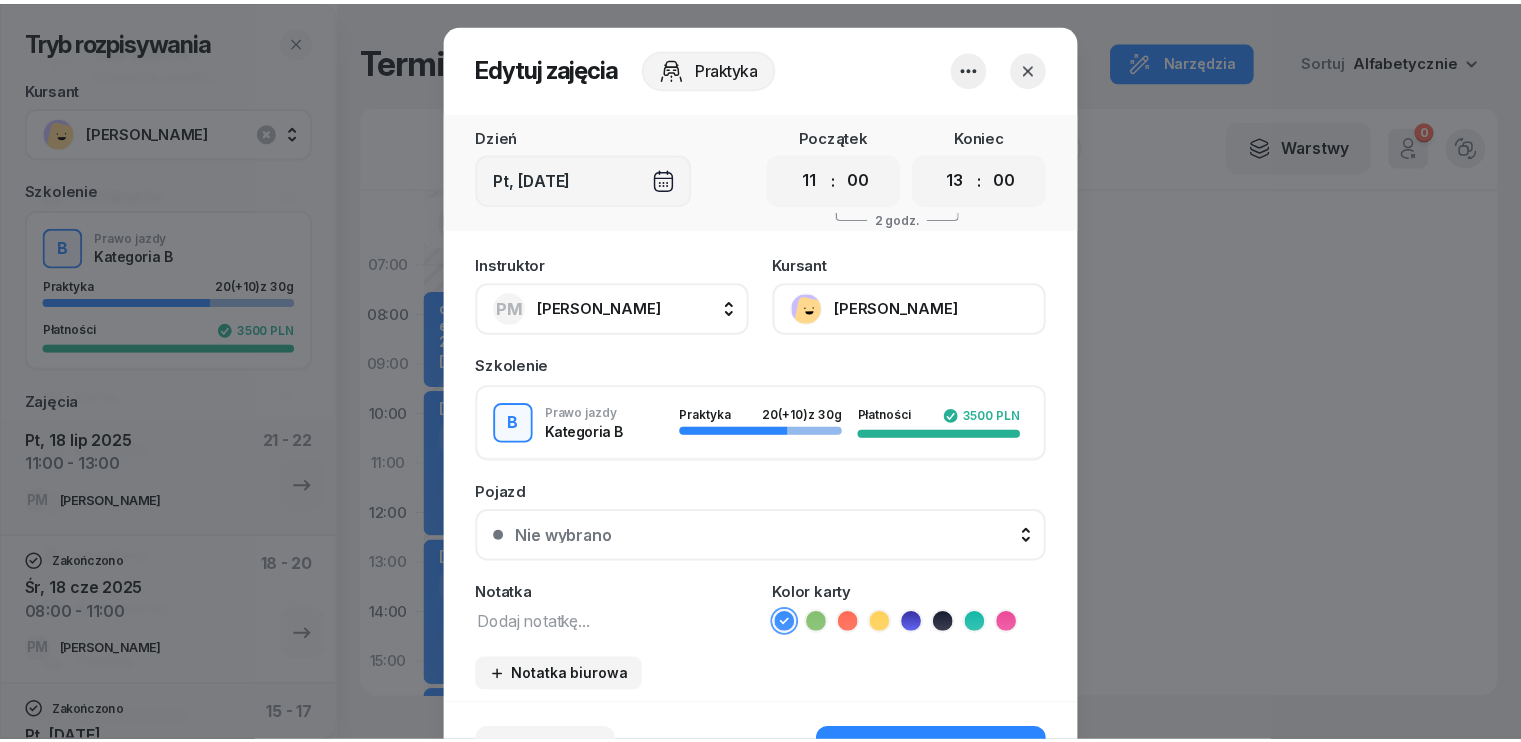 scroll, scrollTop: 100, scrollLeft: 0, axis: vertical 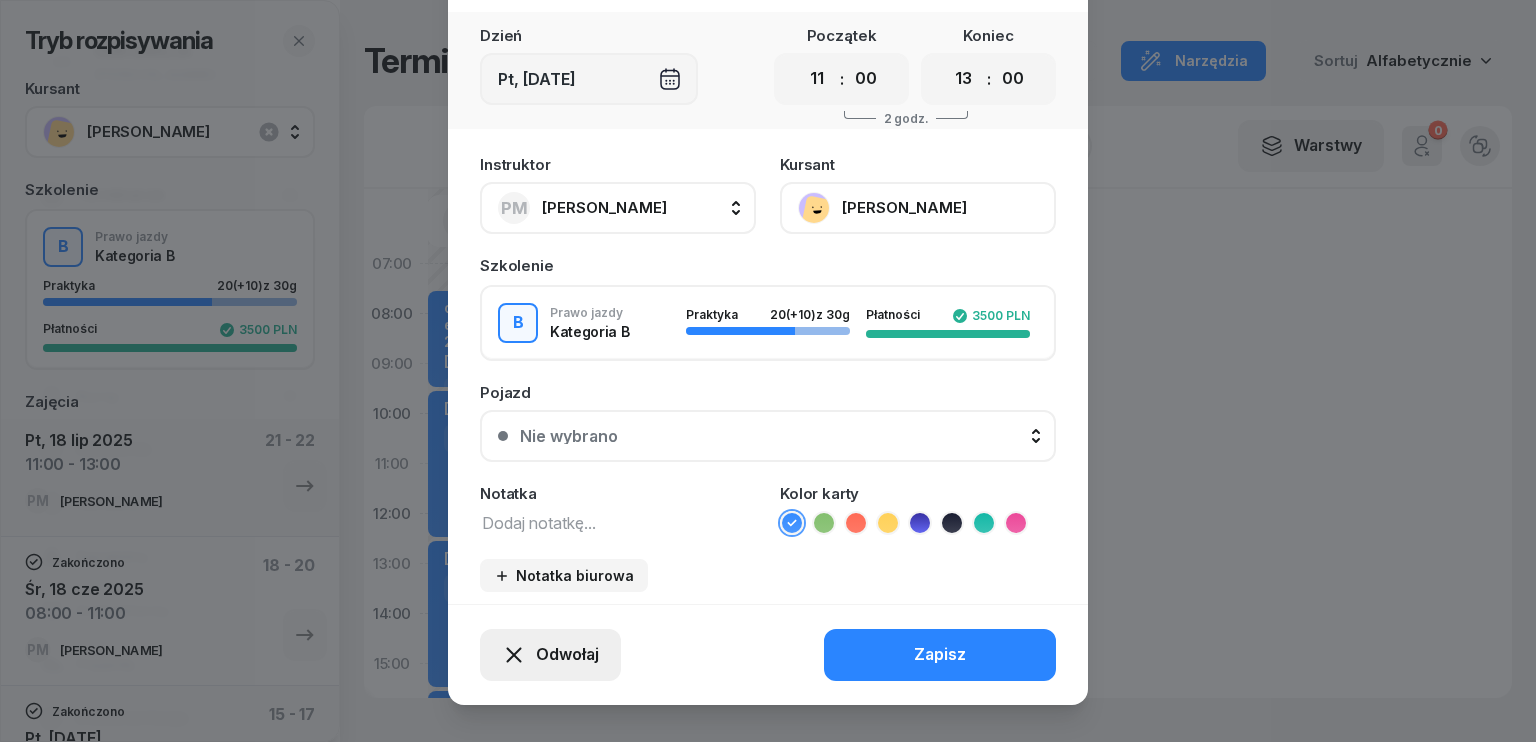 click on "Odwołaj" 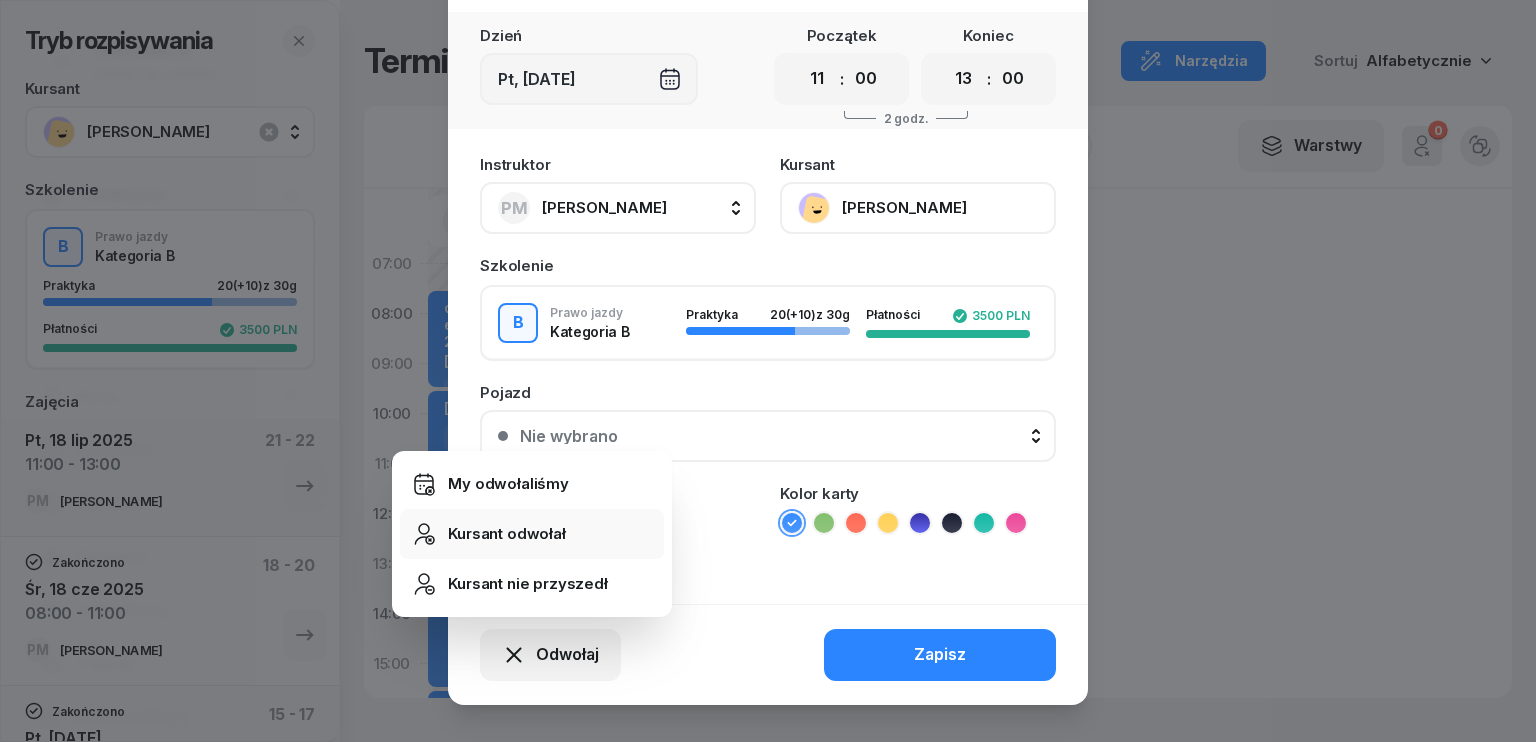 click on "Kursant odwołał" at bounding box center (507, 534) 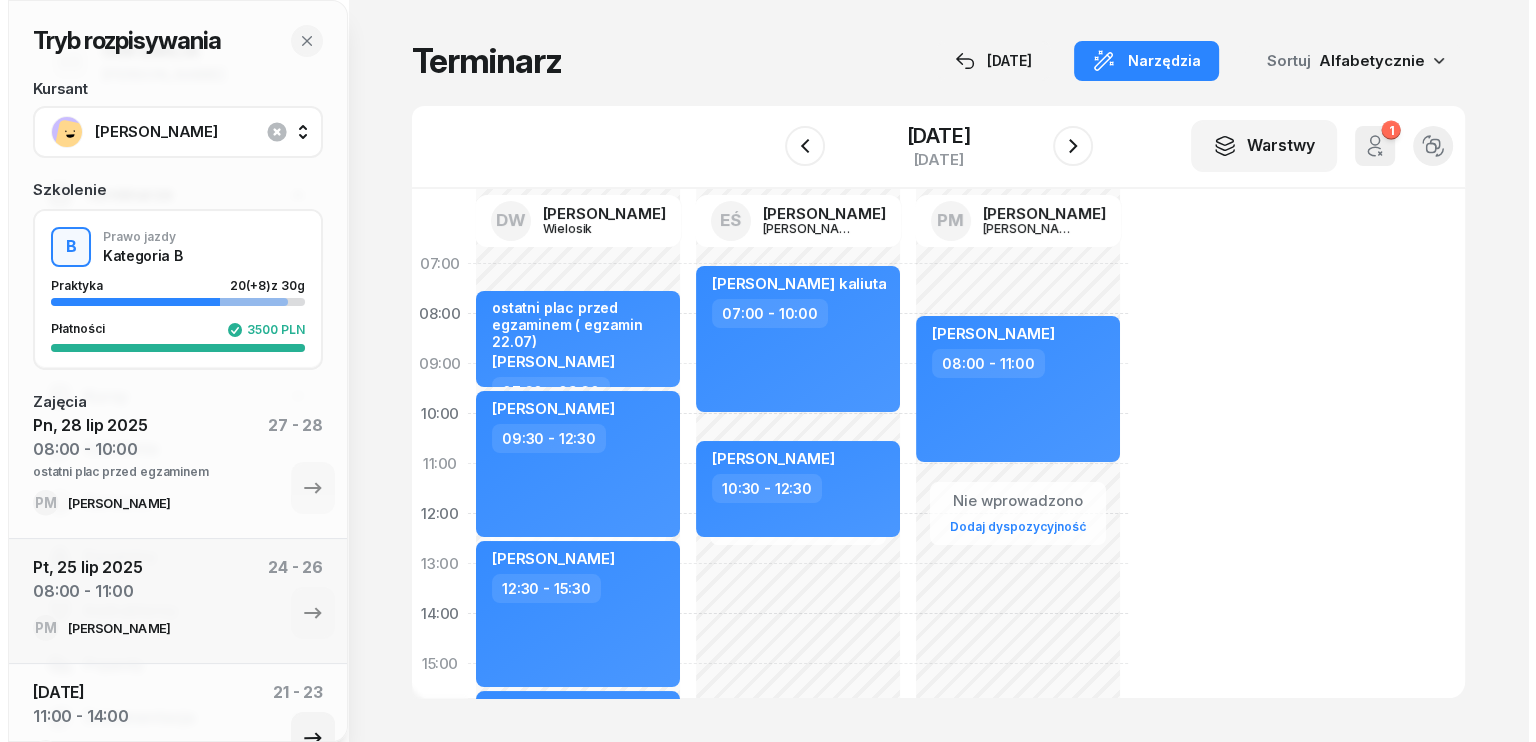scroll, scrollTop: 0, scrollLeft: 0, axis: both 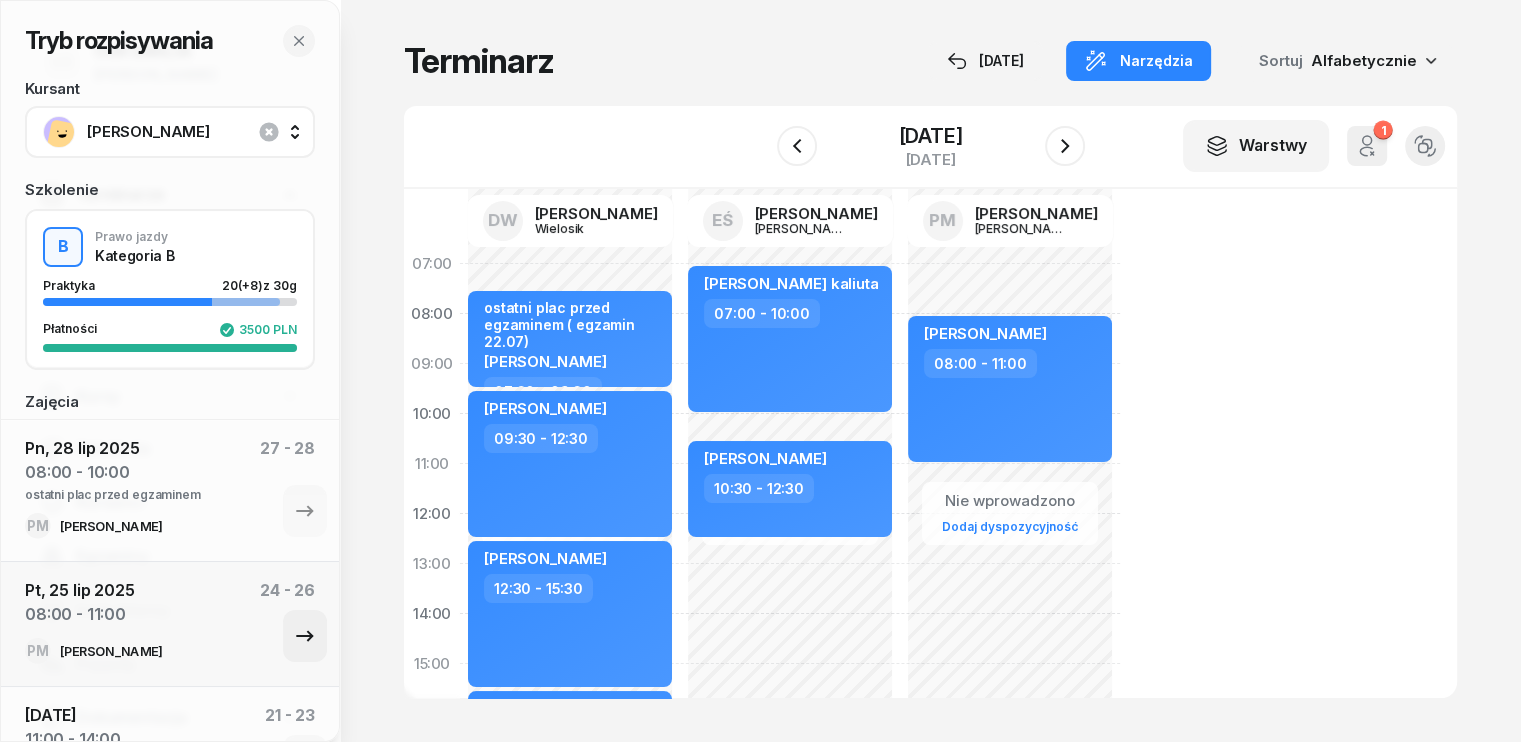 click 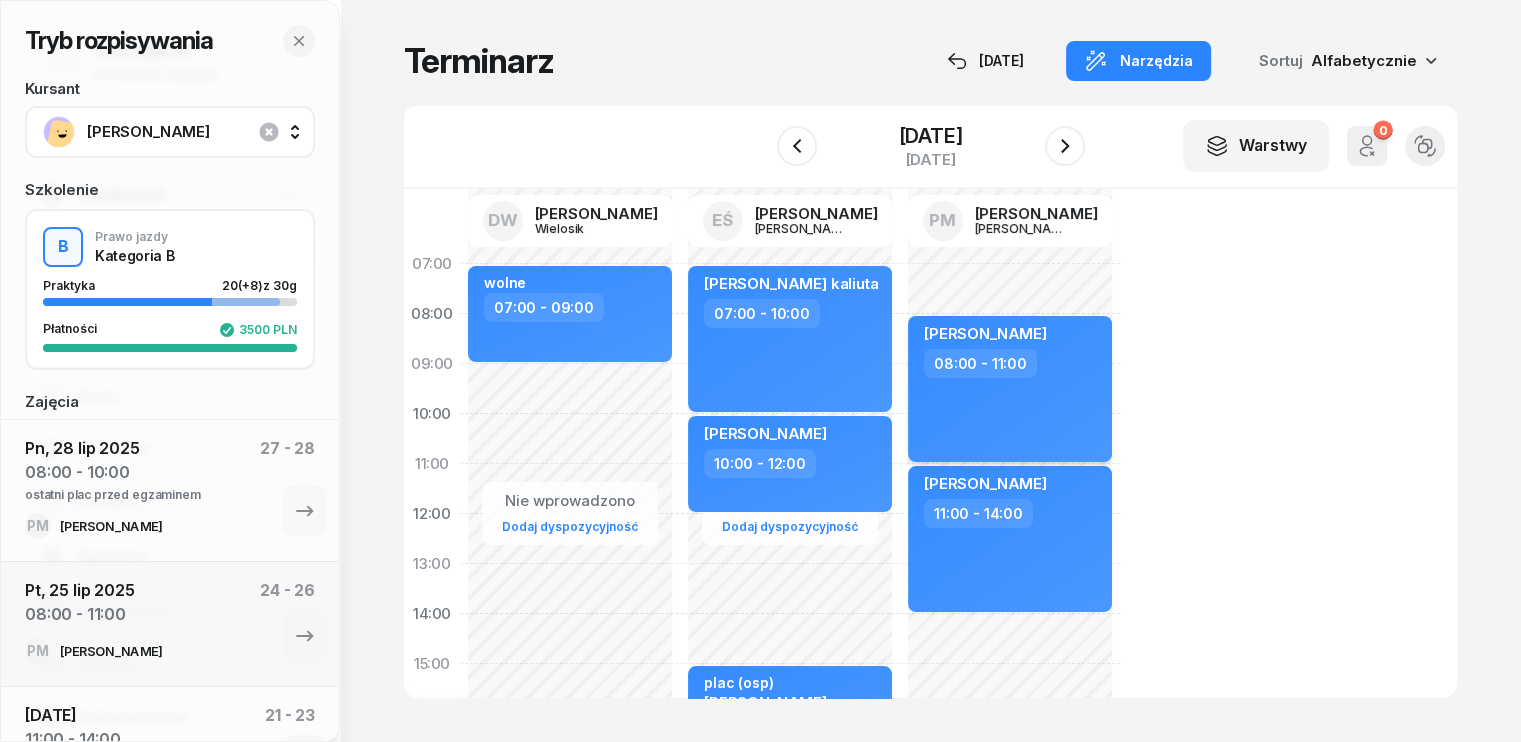 click on "[PERSON_NAME]  08:00 - 11:00" at bounding box center [1010, 389] 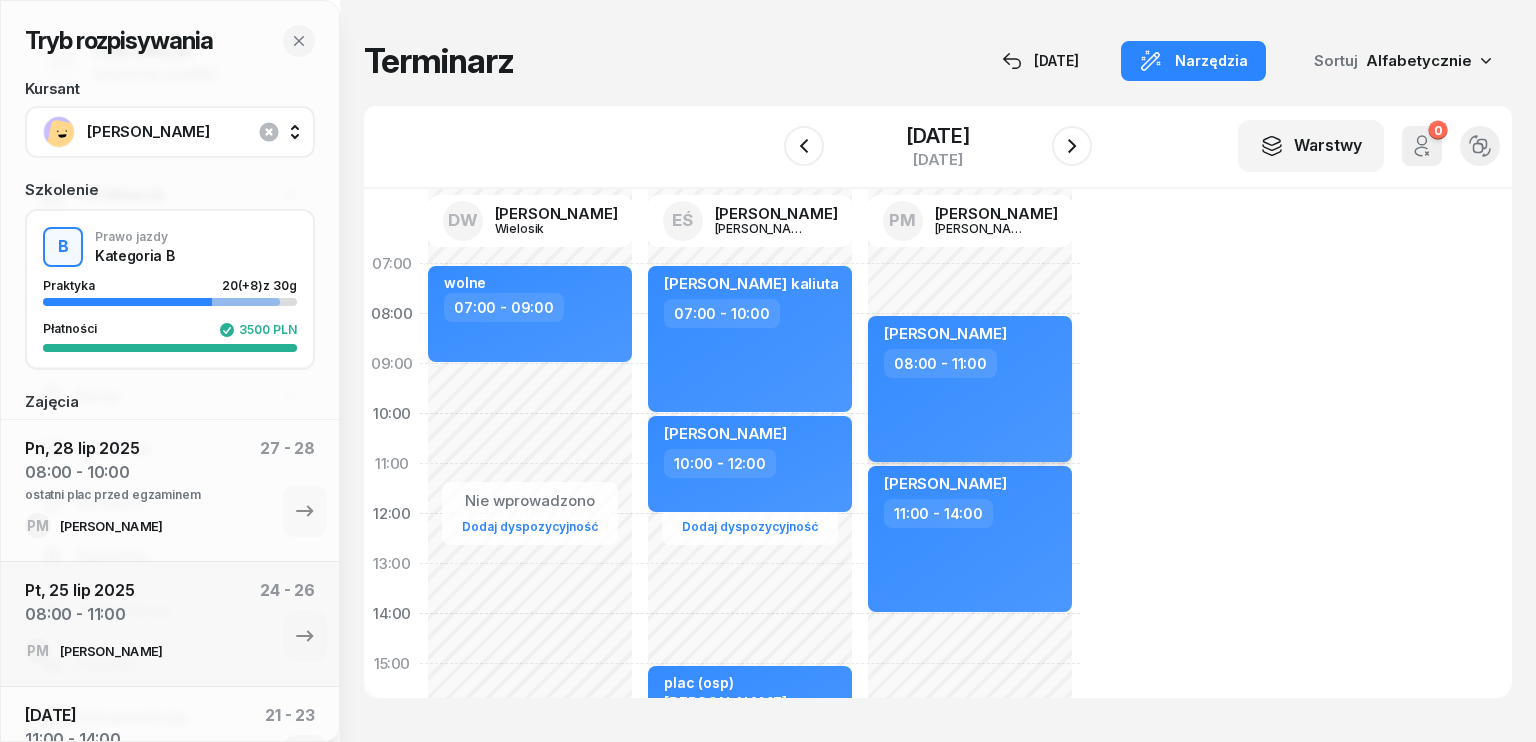 select on "08" 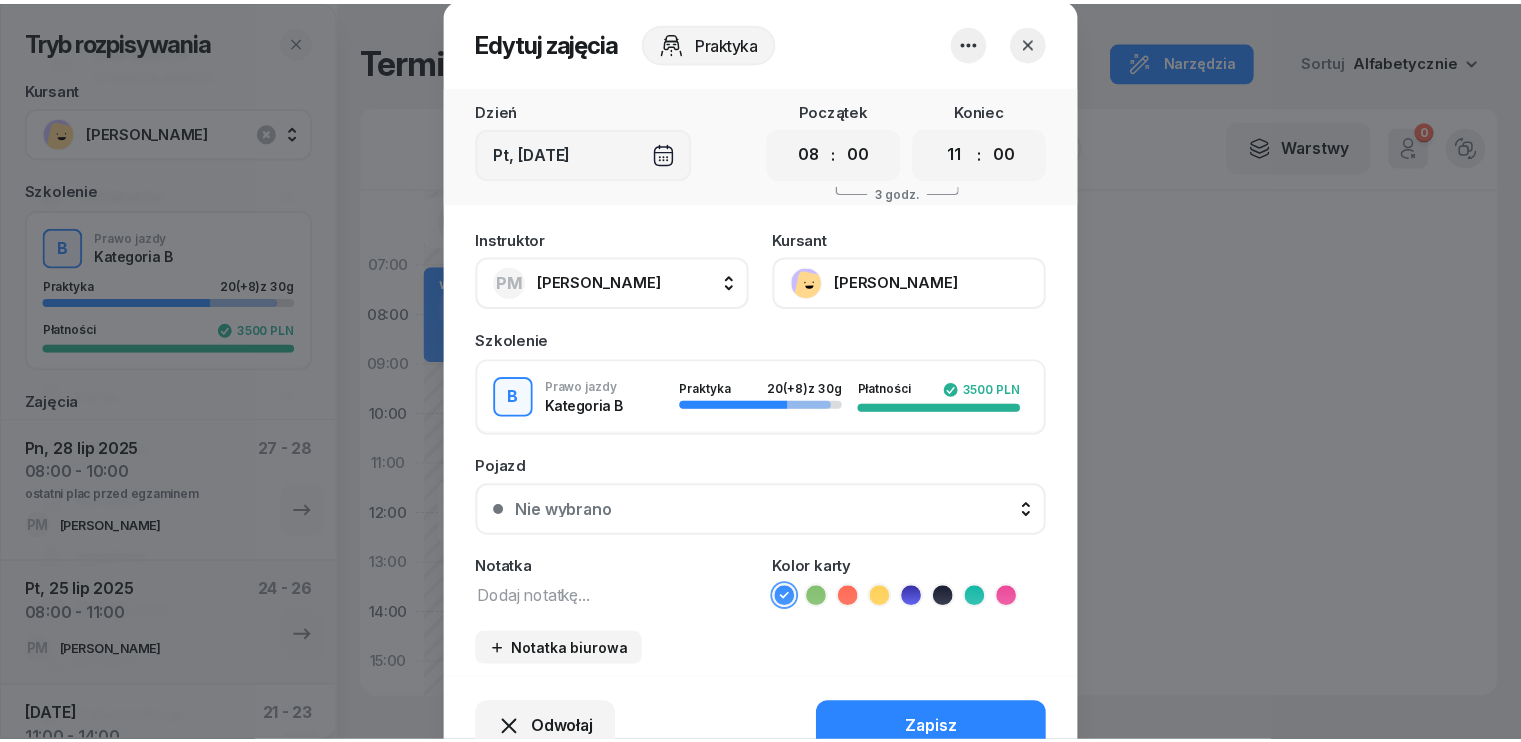 scroll, scrollTop: 100, scrollLeft: 0, axis: vertical 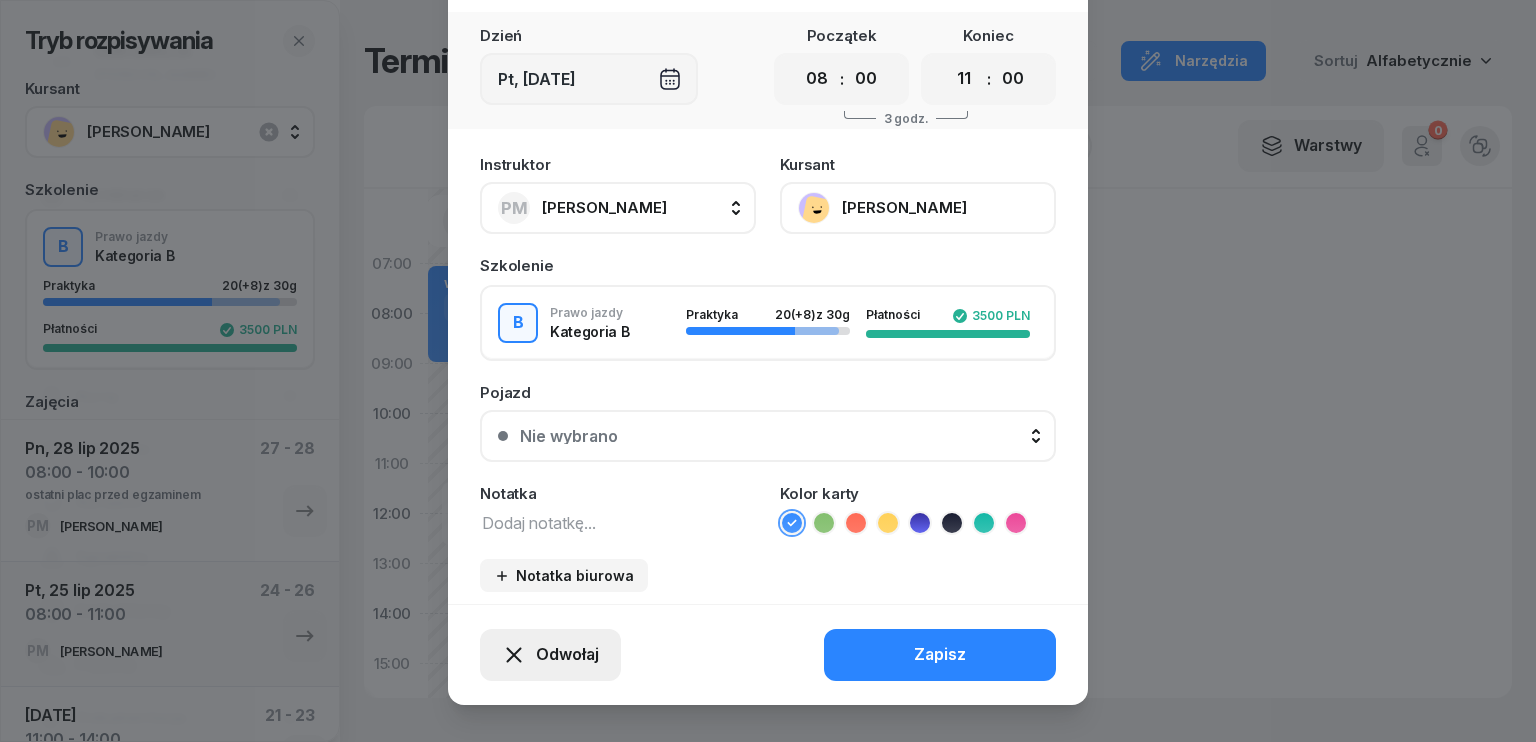 click on "Odwołaj" 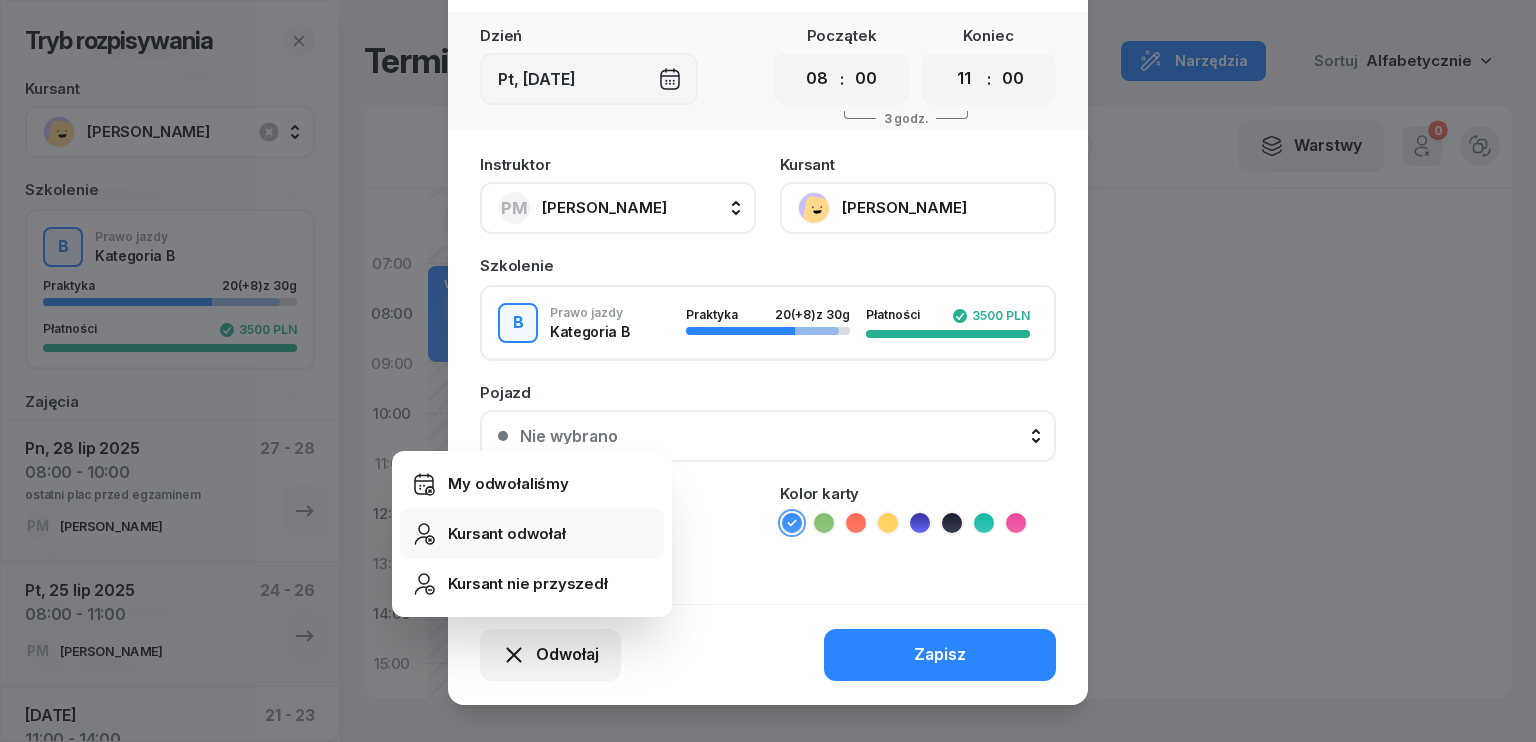 click on "Kursant odwołał" at bounding box center [507, 534] 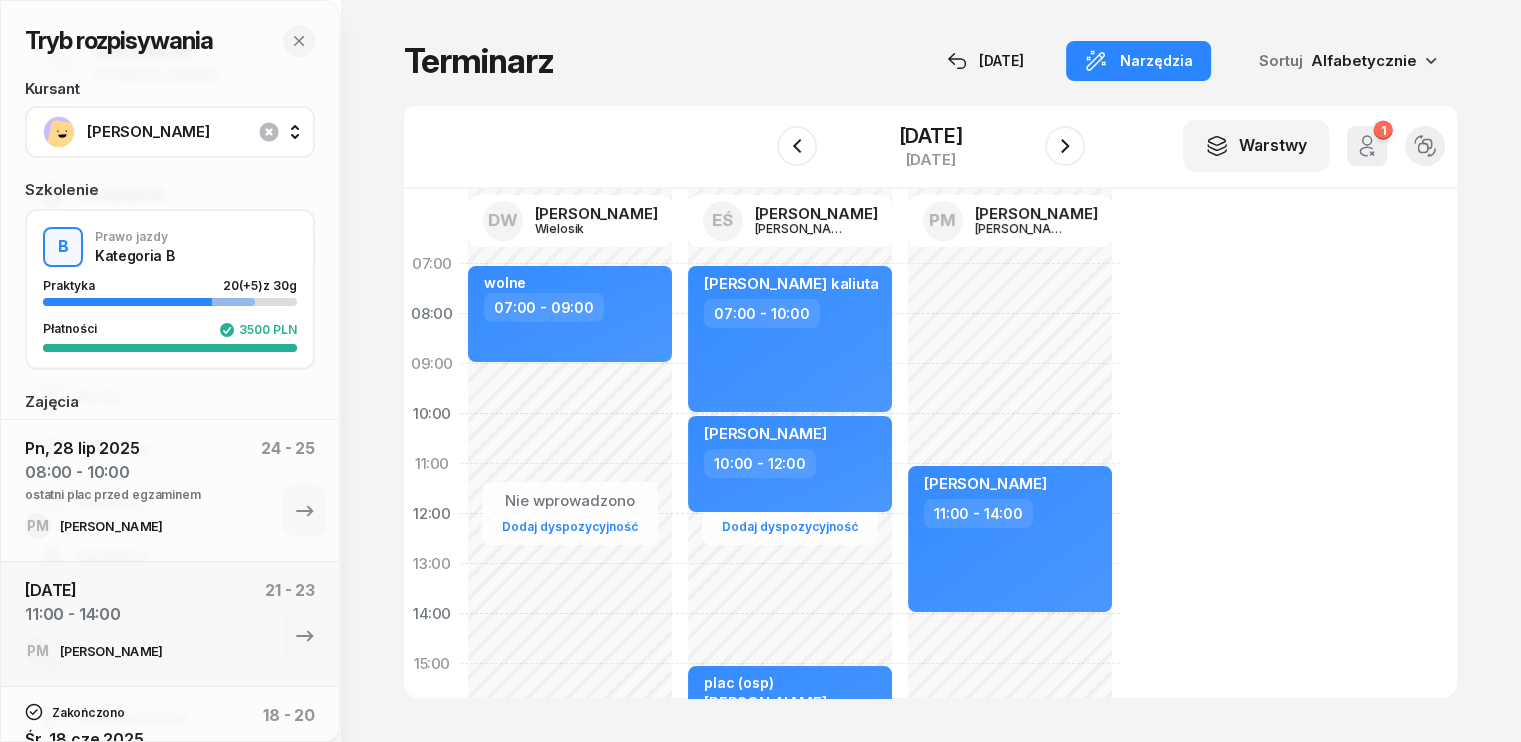 click on "Tryb rozpisywania Kursant [PERSON_NAME]  Szkolenie B  Prawo jazdy  Kategoria B  Praktyka  20  (+5)  z 30g Płatności   3500 PLN" at bounding box center (170, 197) 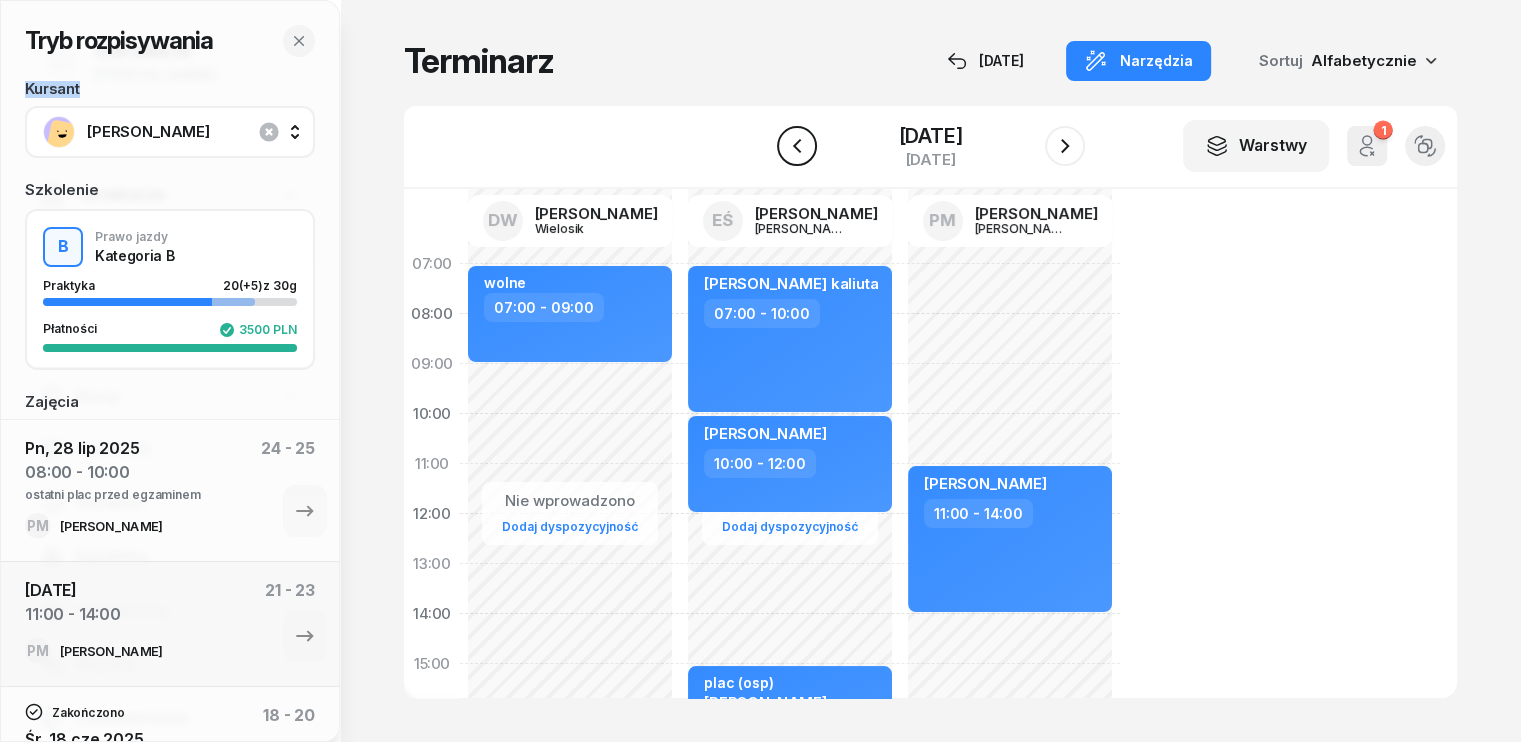 click at bounding box center (797, 146) 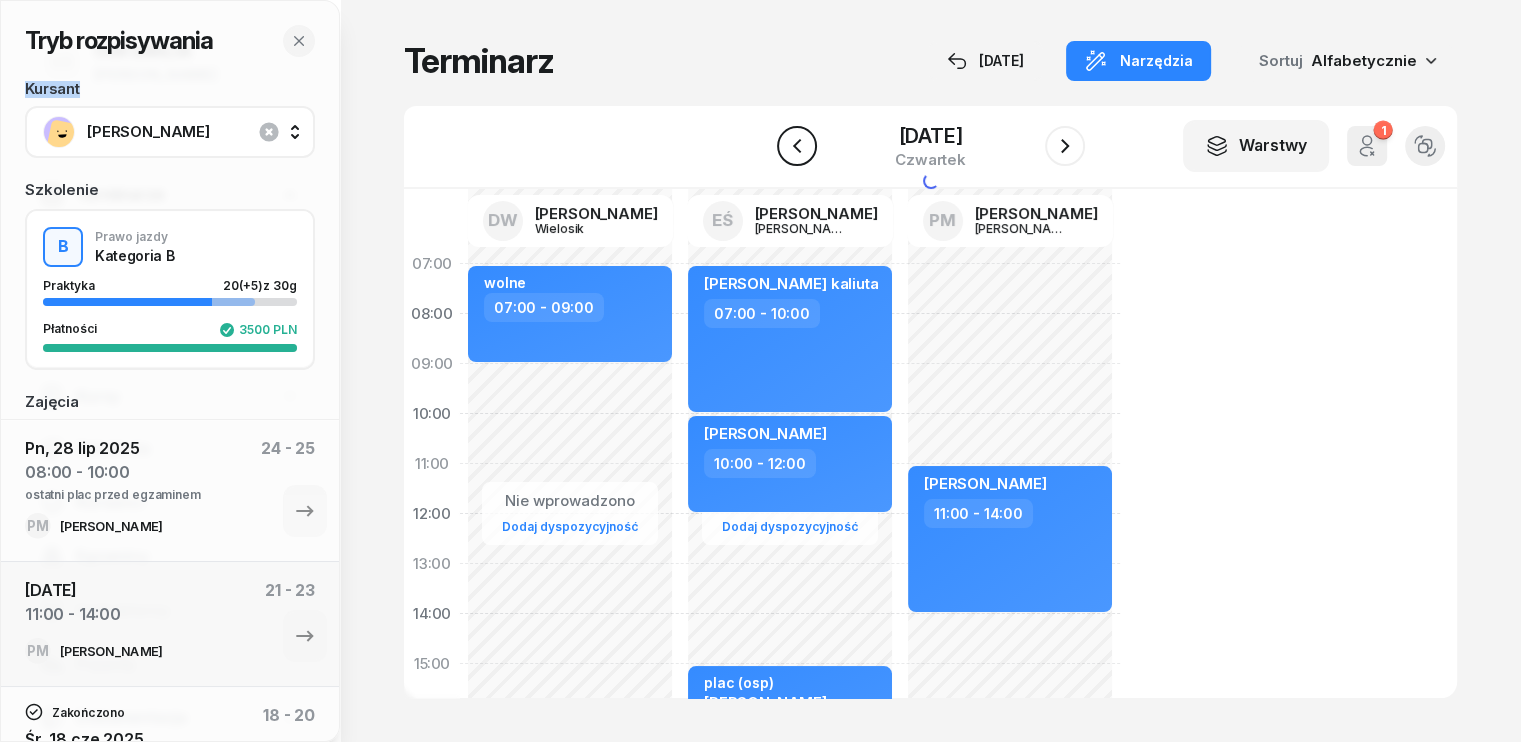 click at bounding box center (797, 146) 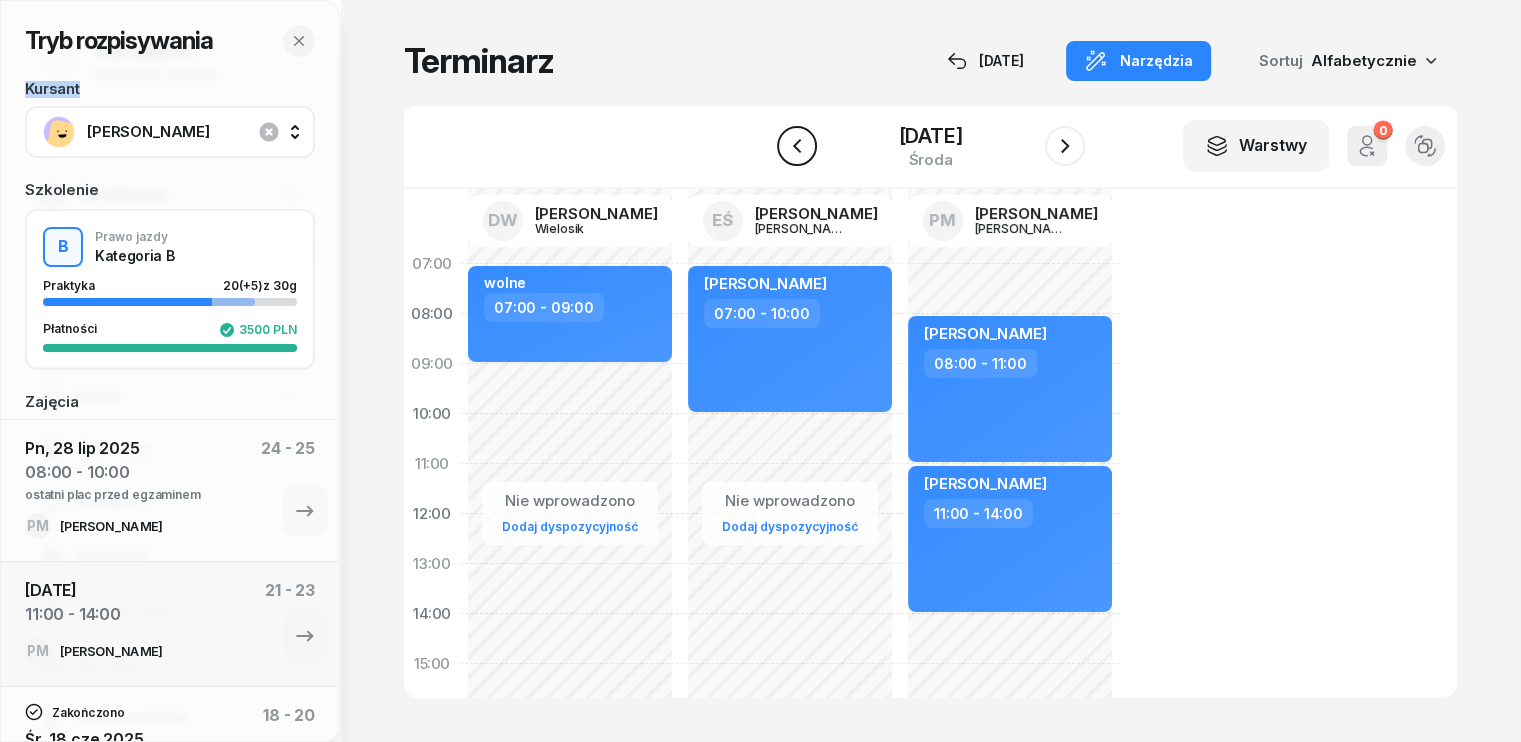 click at bounding box center [797, 146] 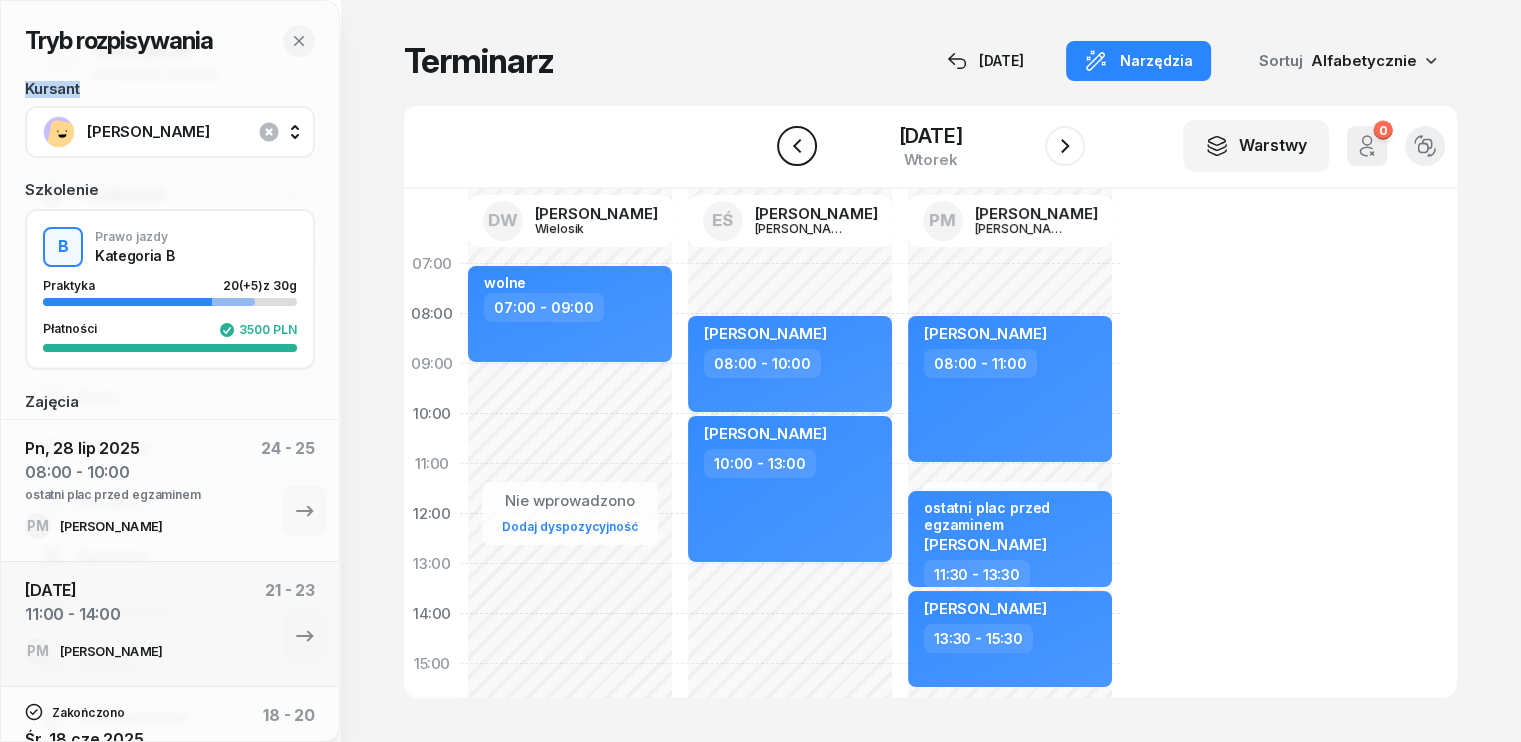 click at bounding box center [797, 146] 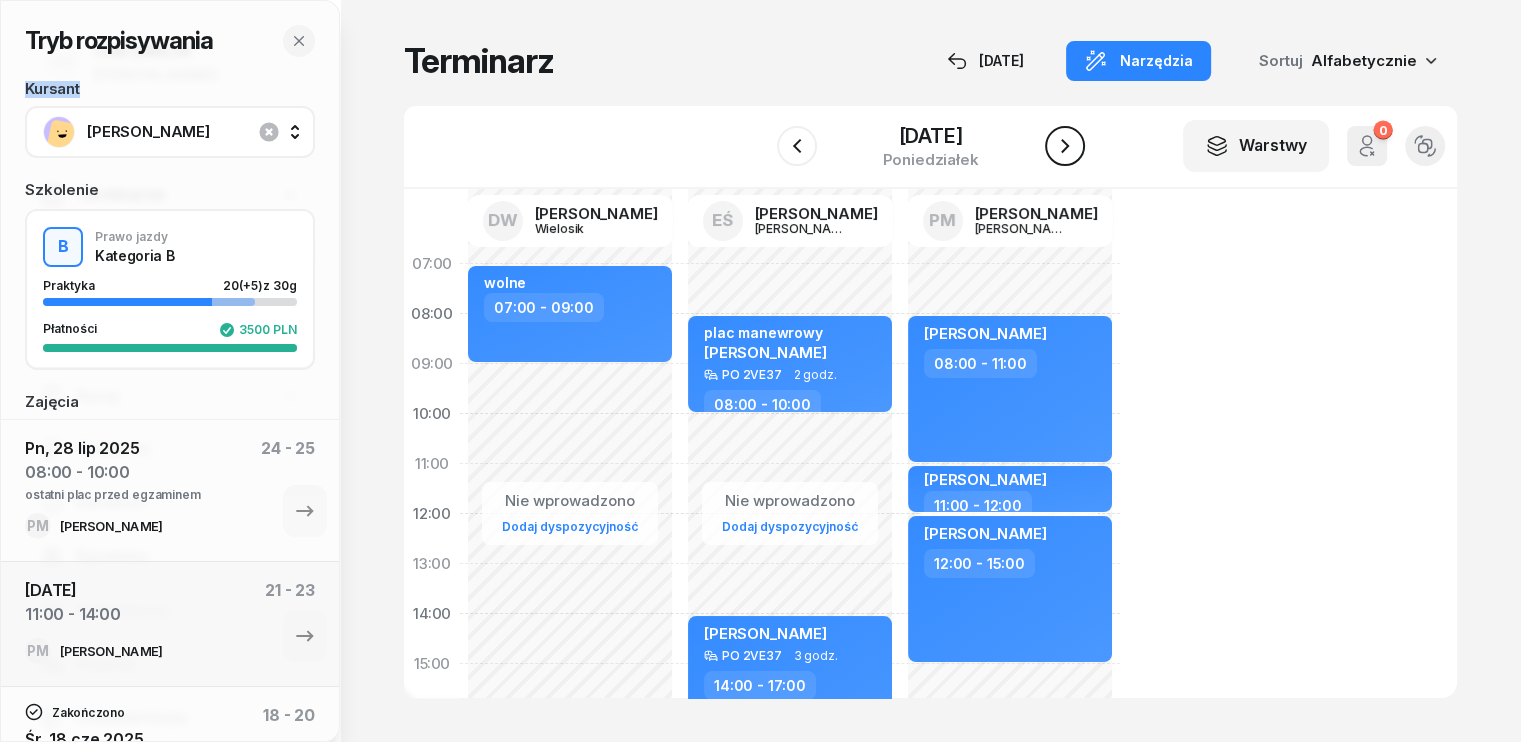 click 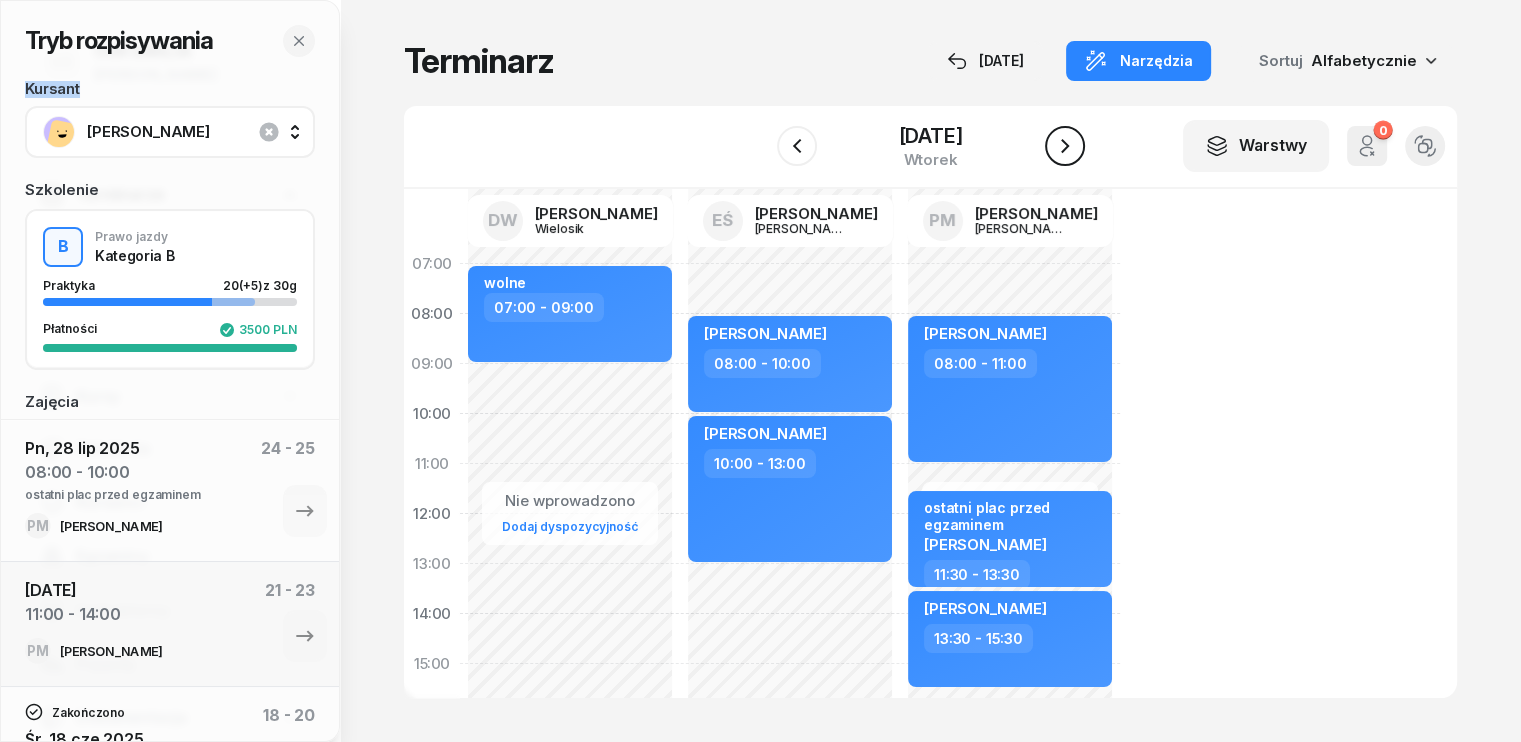 click 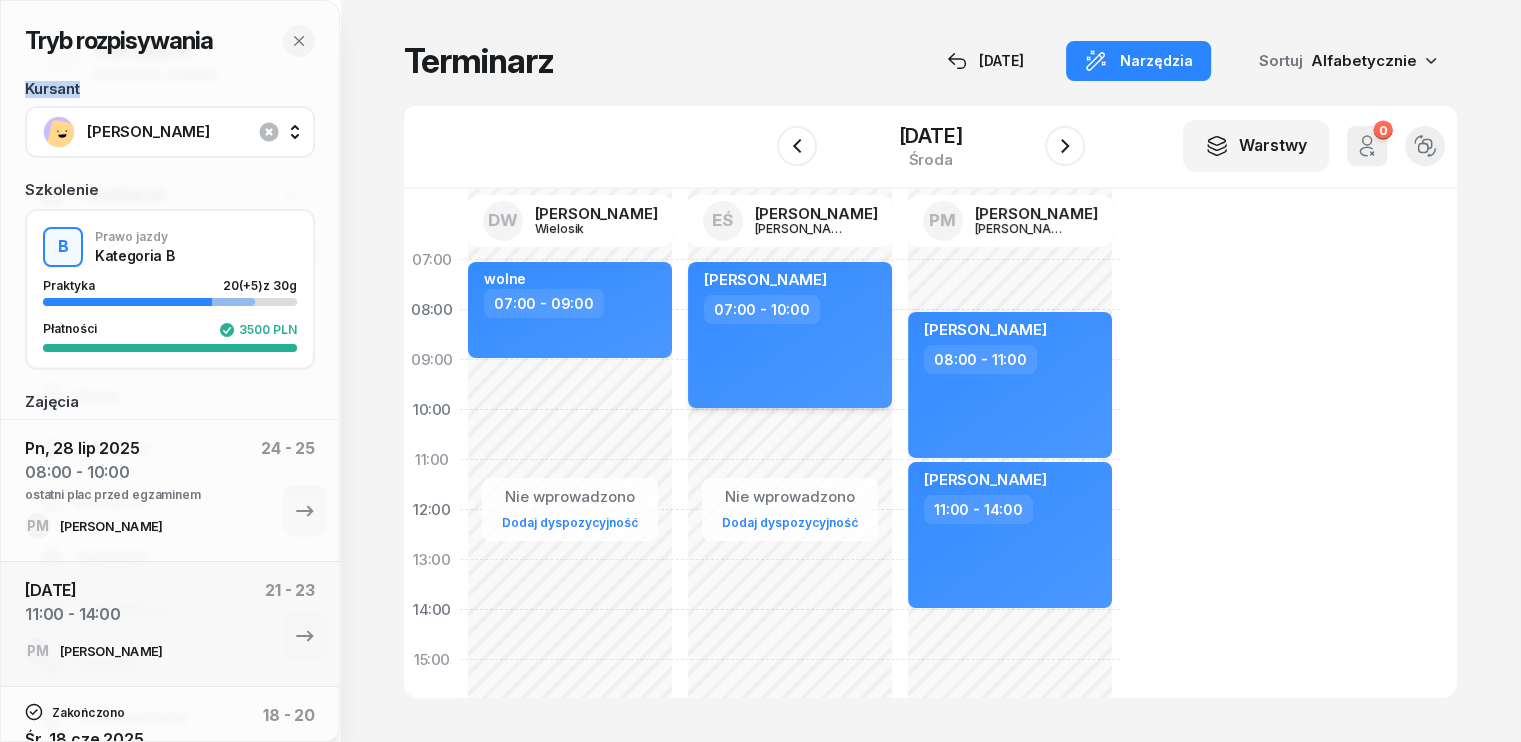scroll, scrollTop: 0, scrollLeft: 0, axis: both 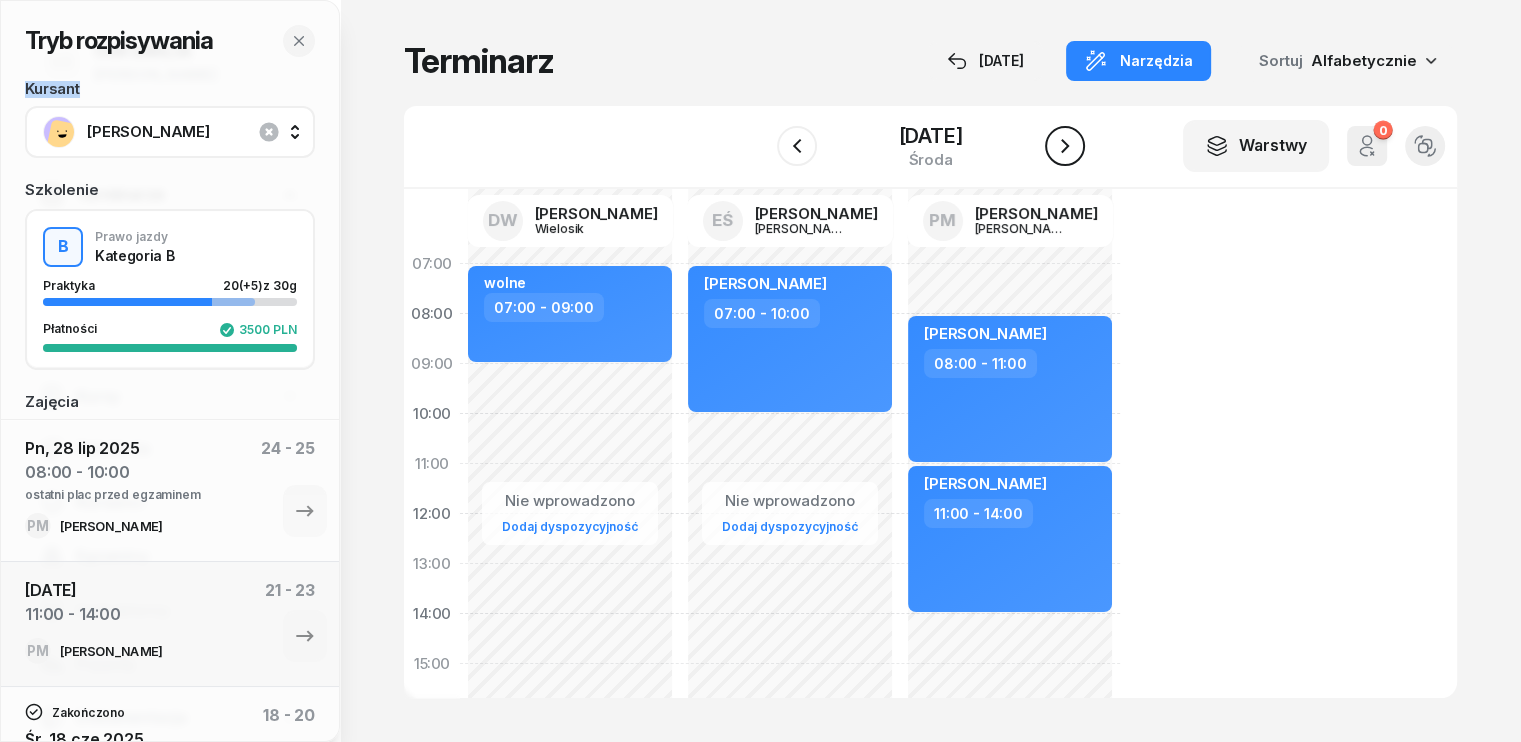 click 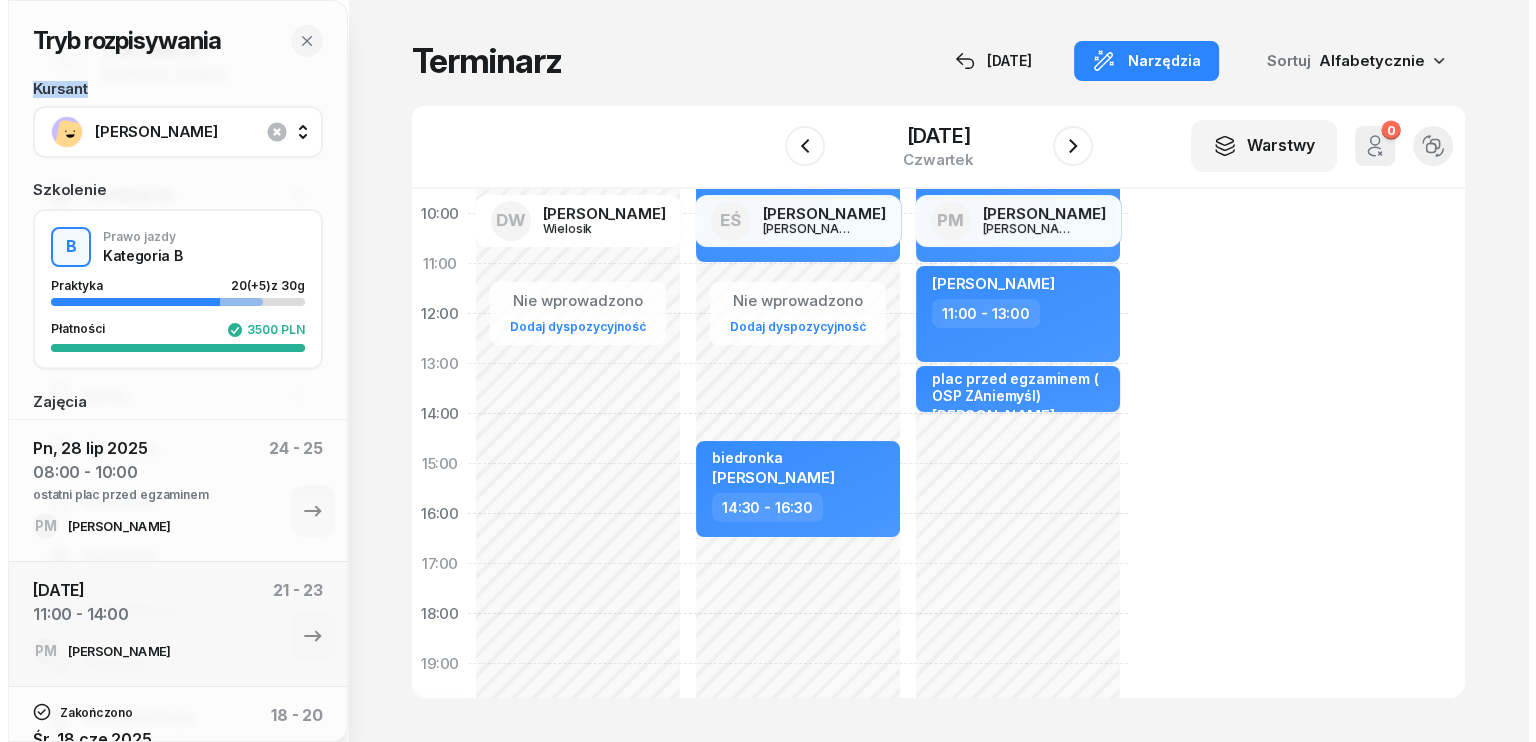 scroll, scrollTop: 100, scrollLeft: 0, axis: vertical 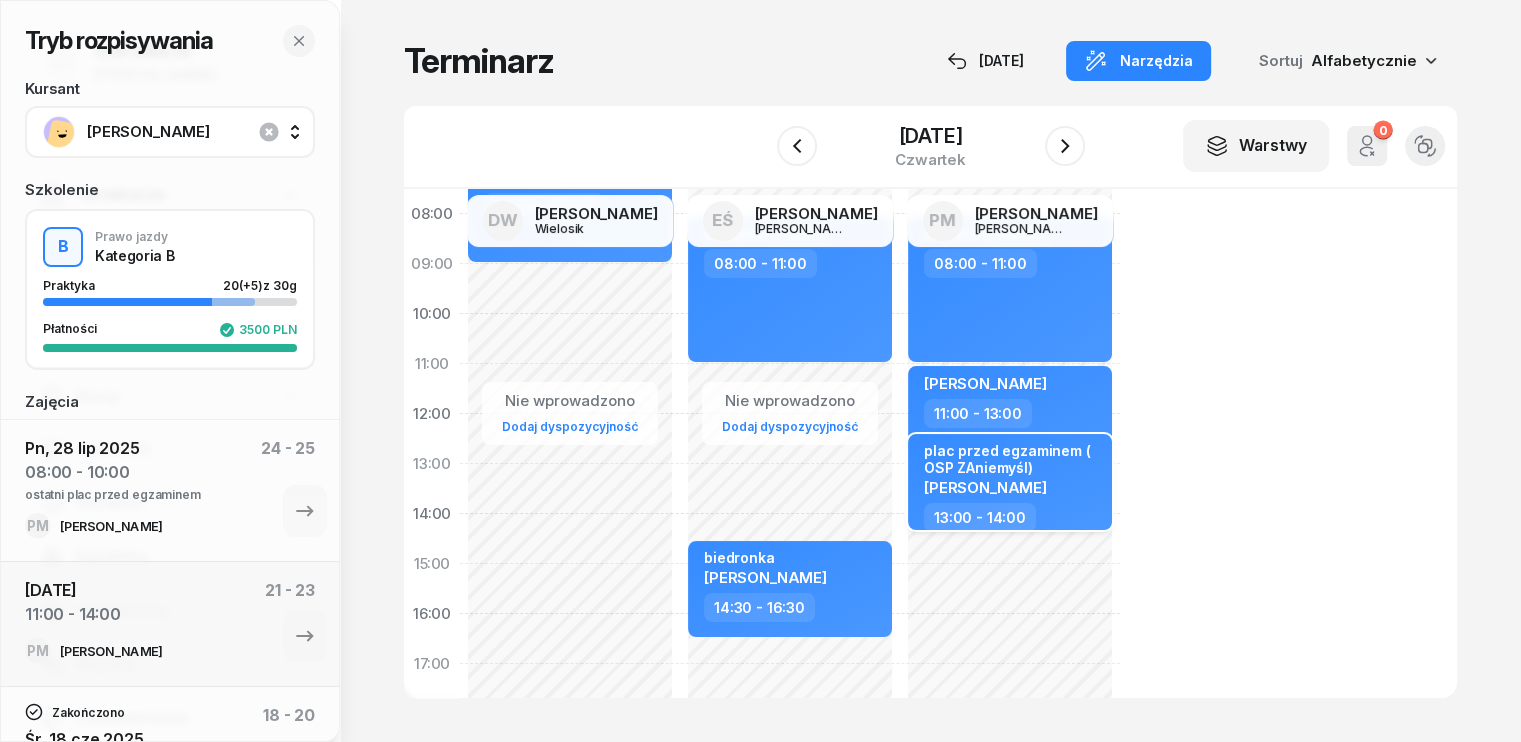 click on "[PERSON_NAME]" at bounding box center [1012, 486] 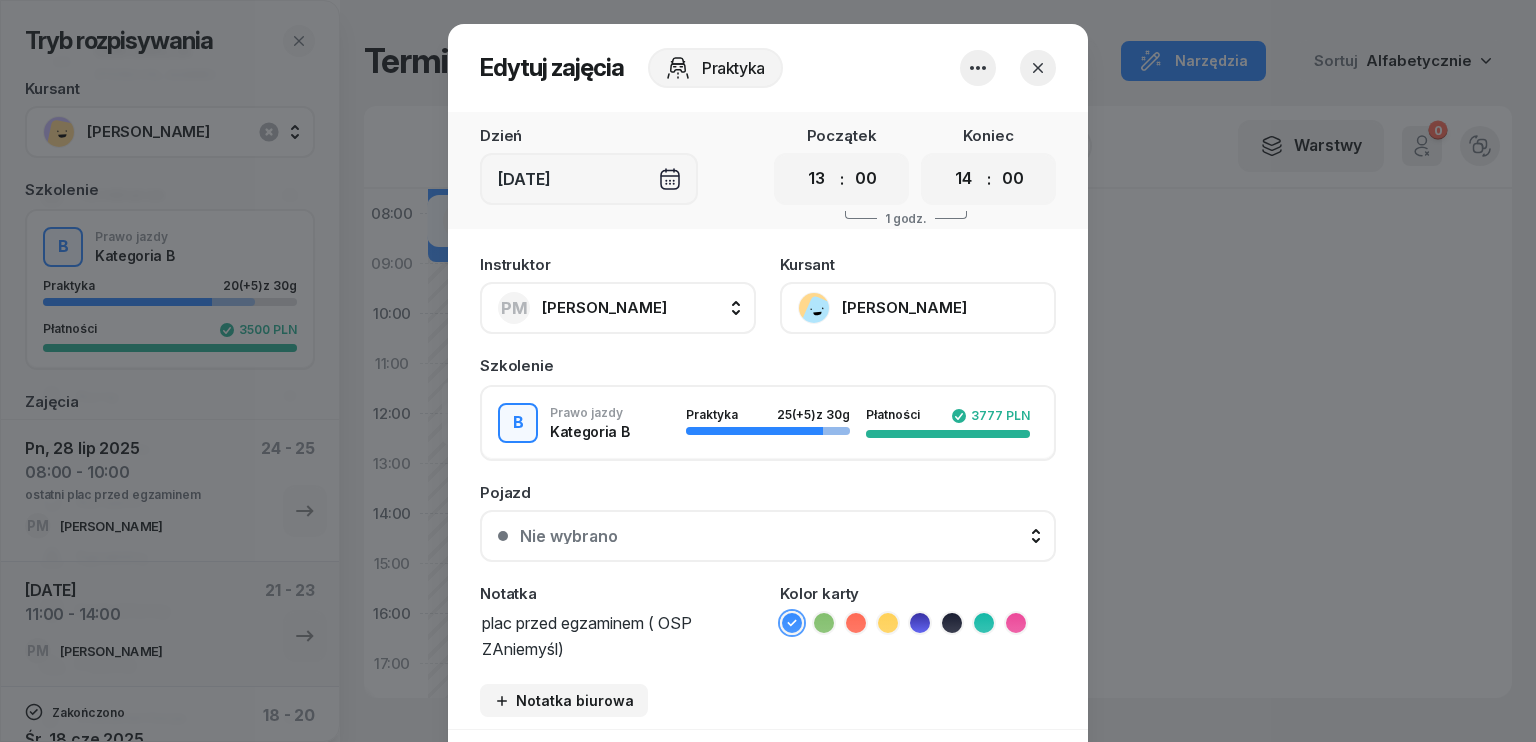 click on "Nie wybrano" at bounding box center [569, 536] 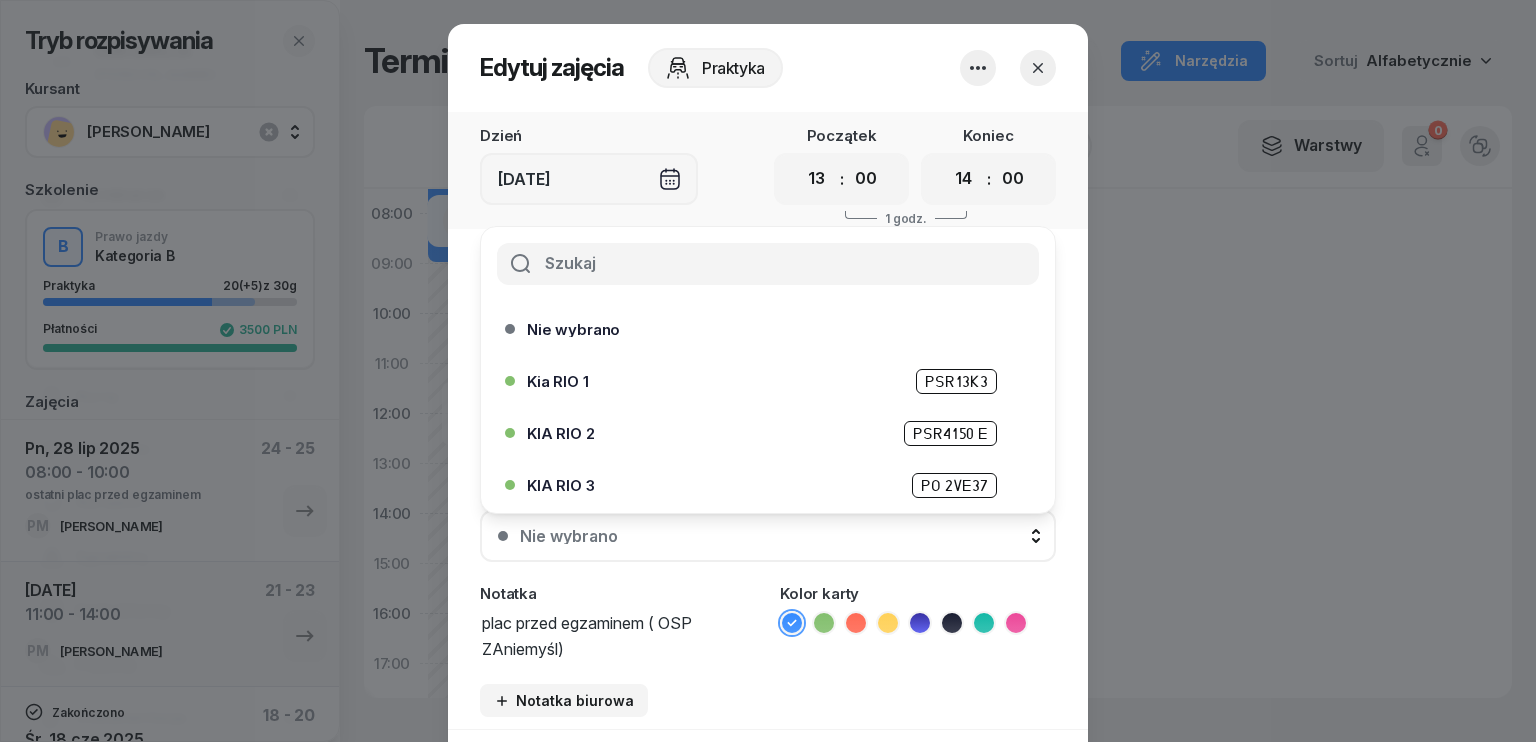 click on "Nie wybrano" at bounding box center [569, 536] 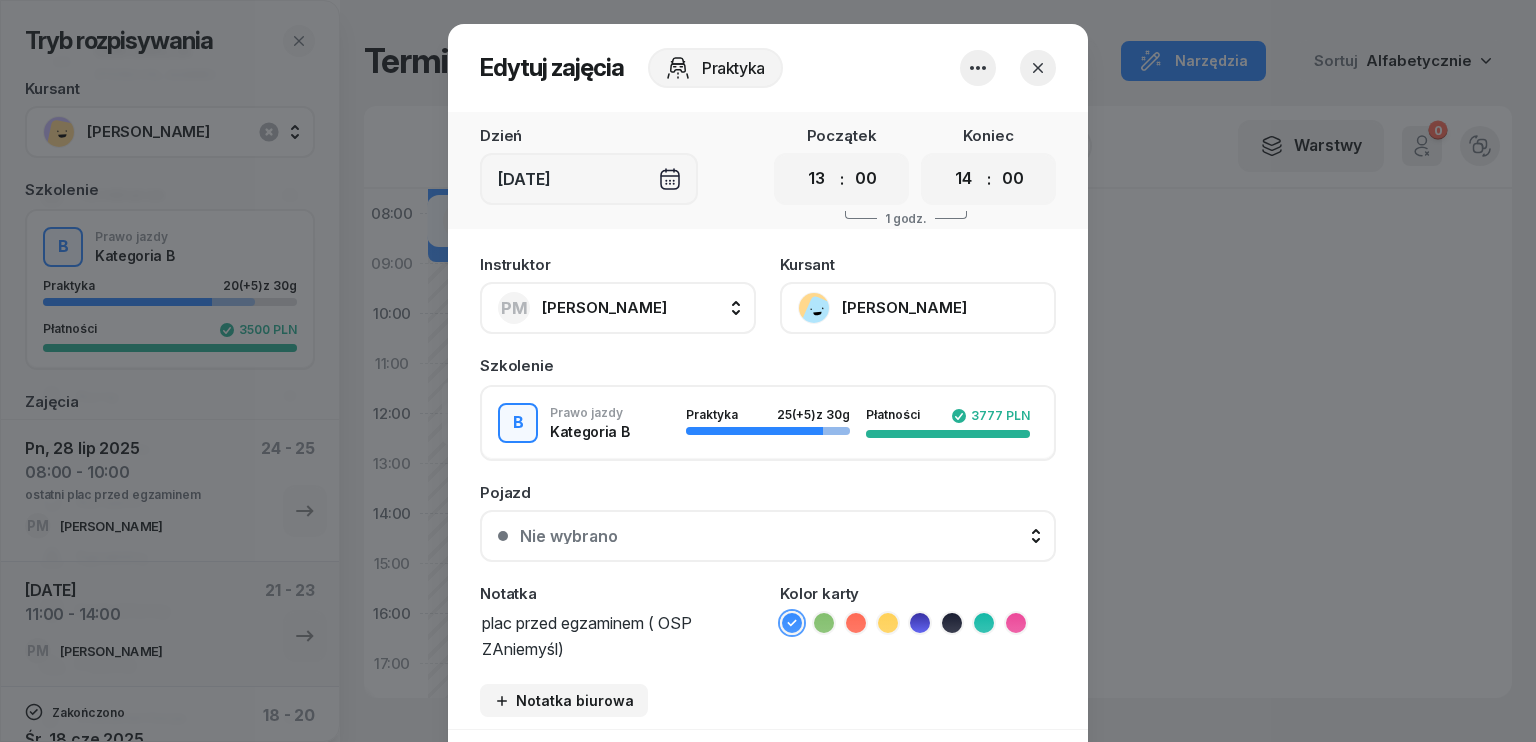 click on "PM [PERSON_NAME]" at bounding box center [618, 308] 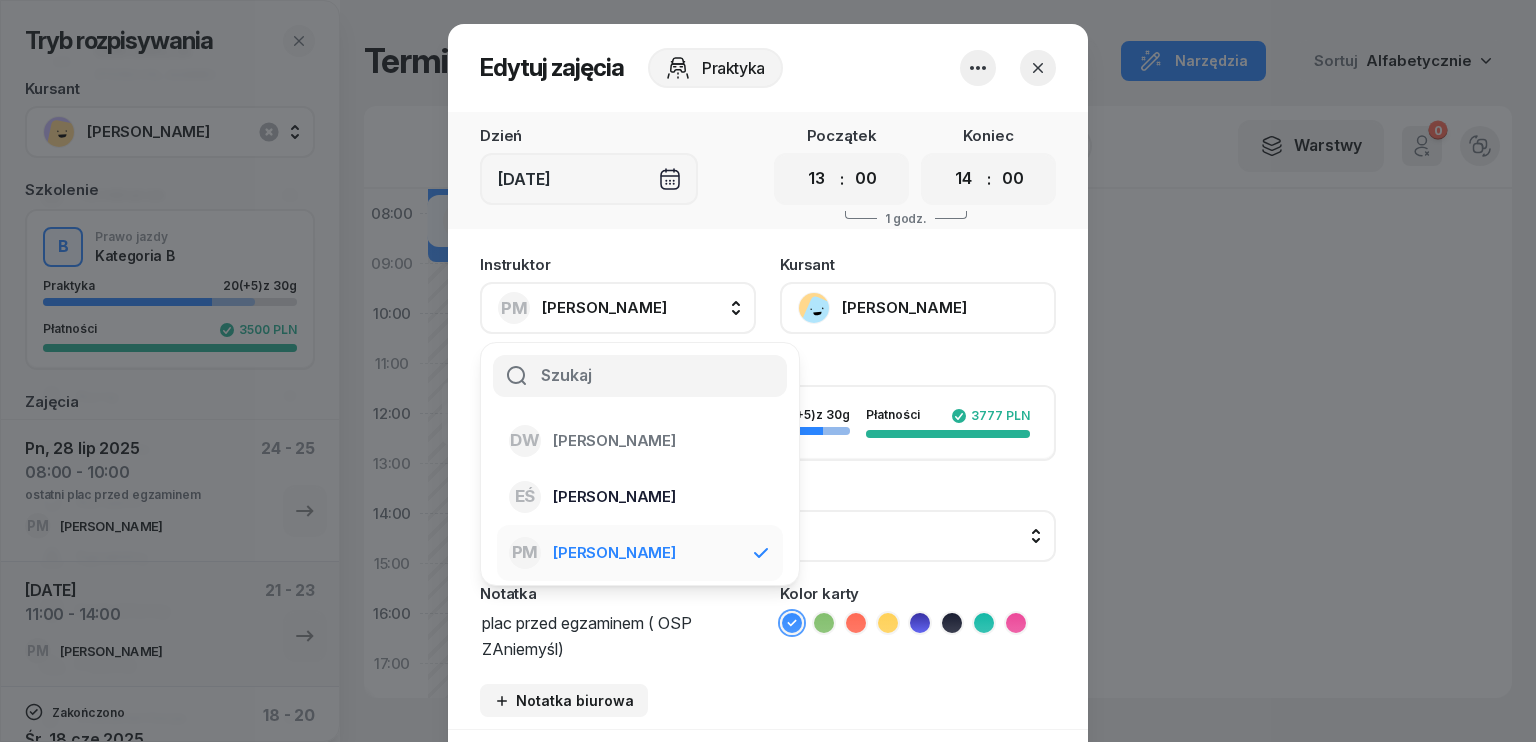 click on "[PERSON_NAME]" at bounding box center [614, 497] 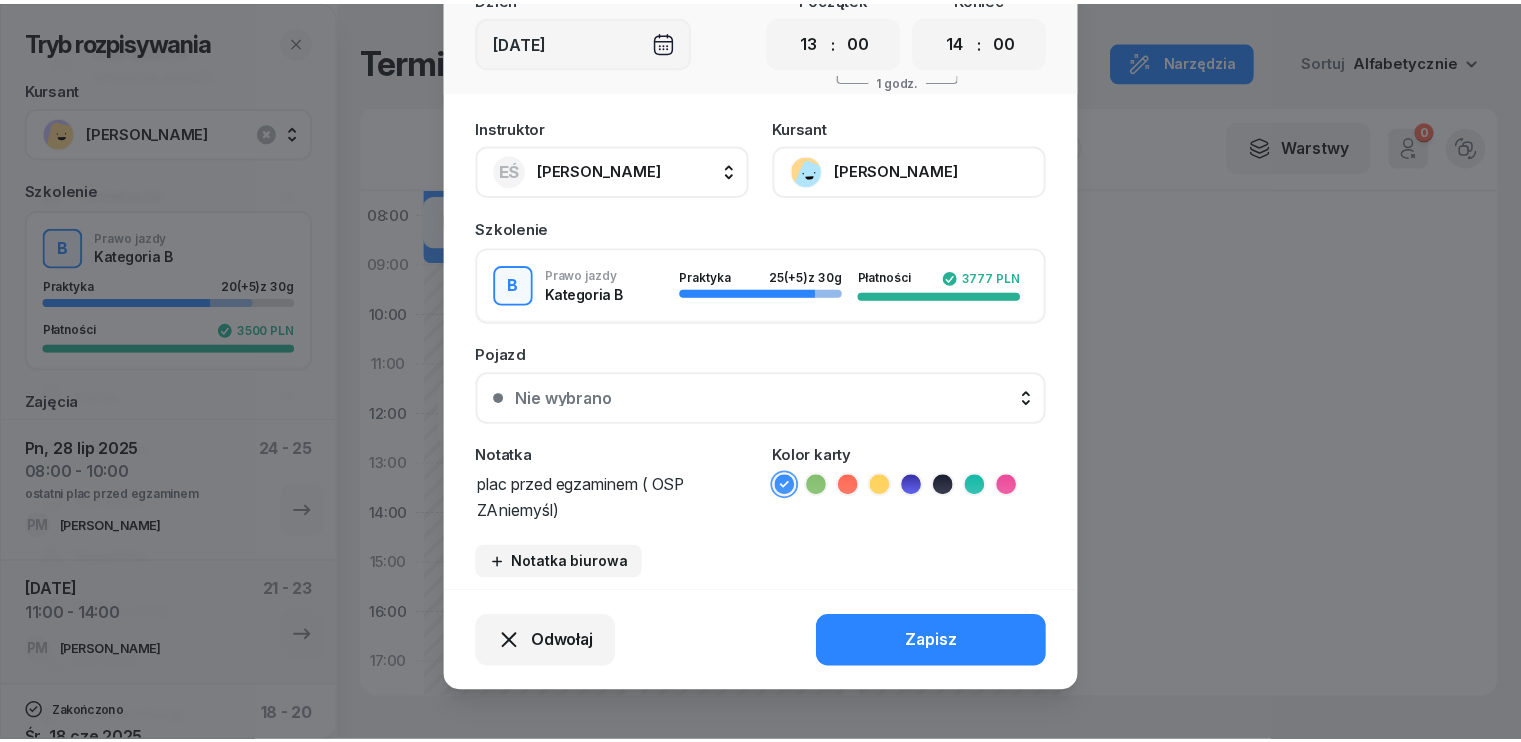 scroll, scrollTop: 149, scrollLeft: 0, axis: vertical 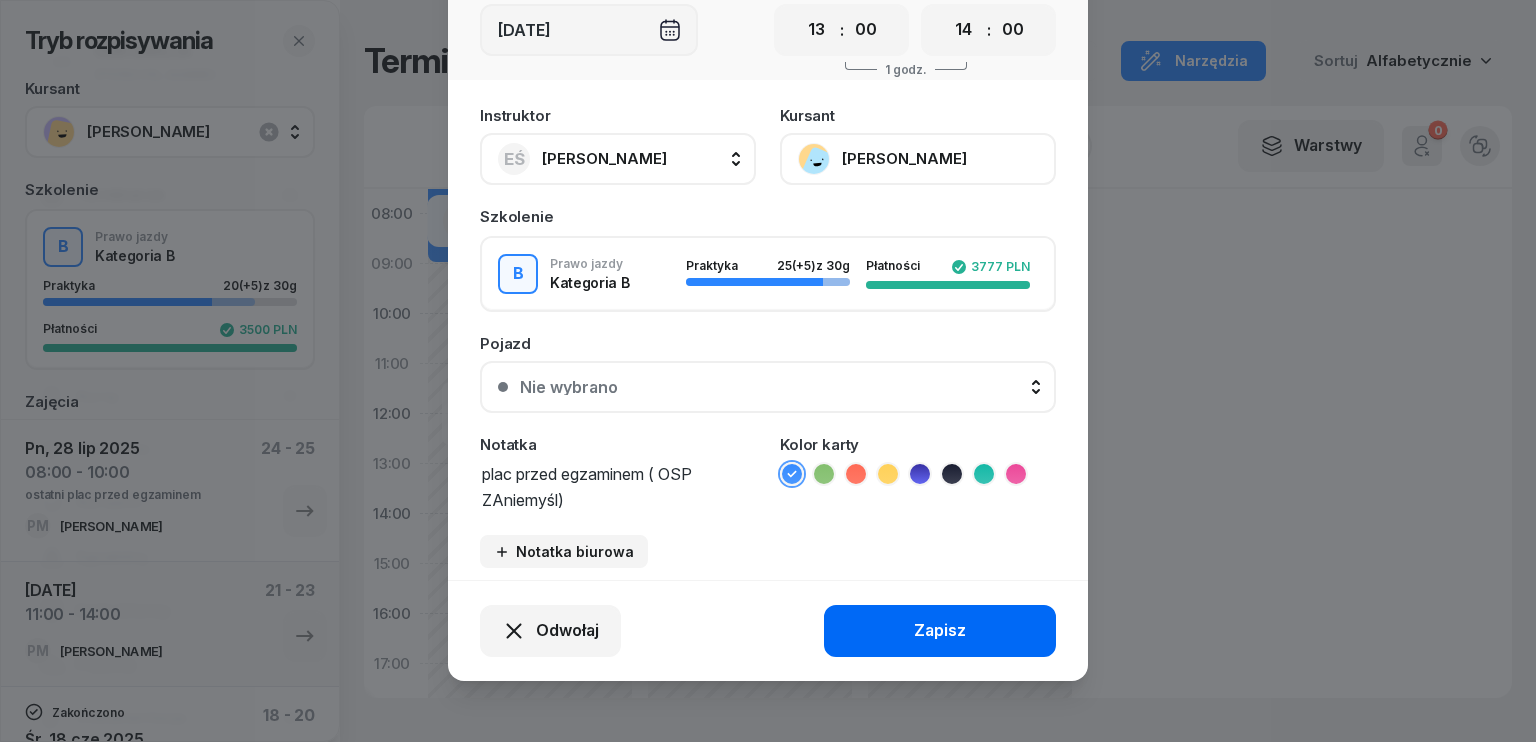 click on "Zapisz" at bounding box center [940, 631] 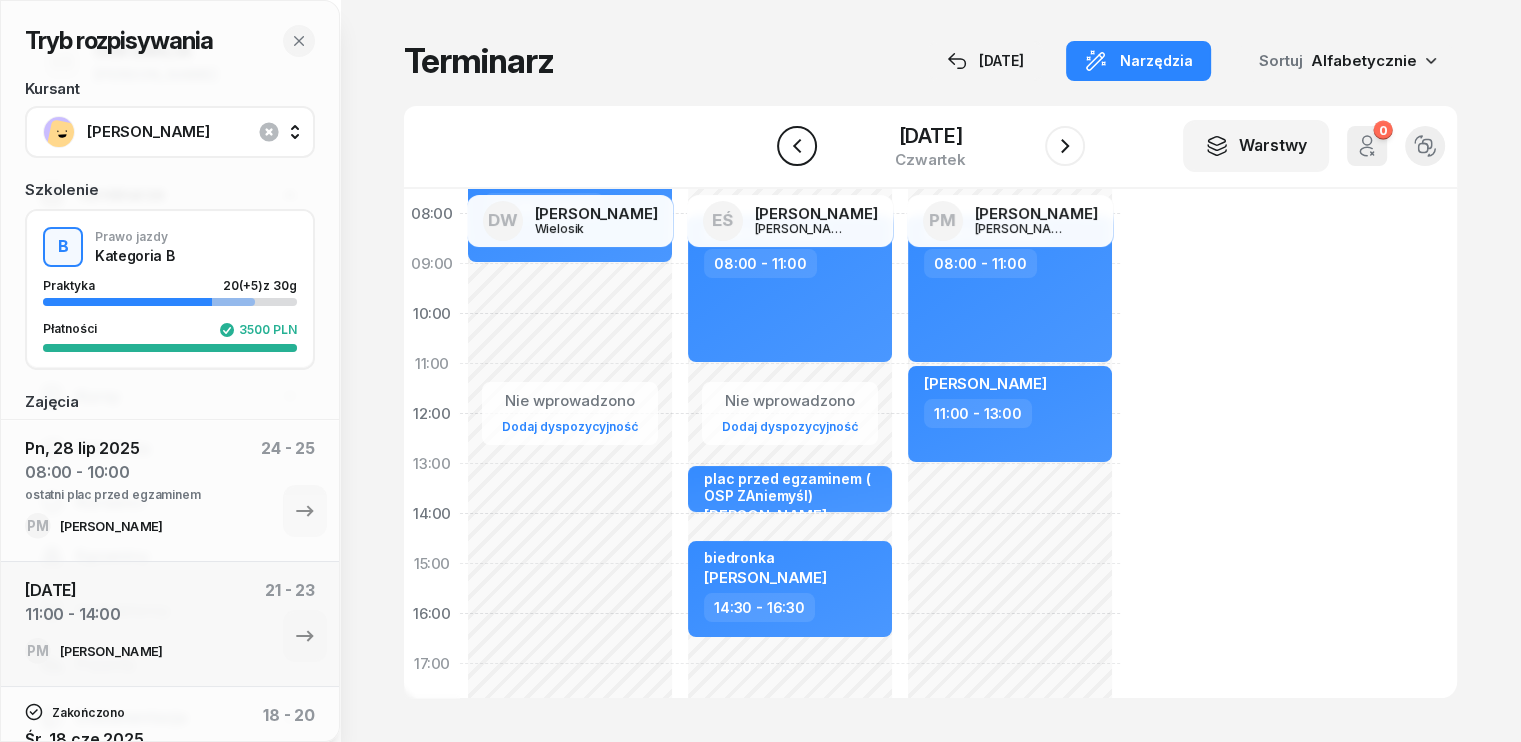 click 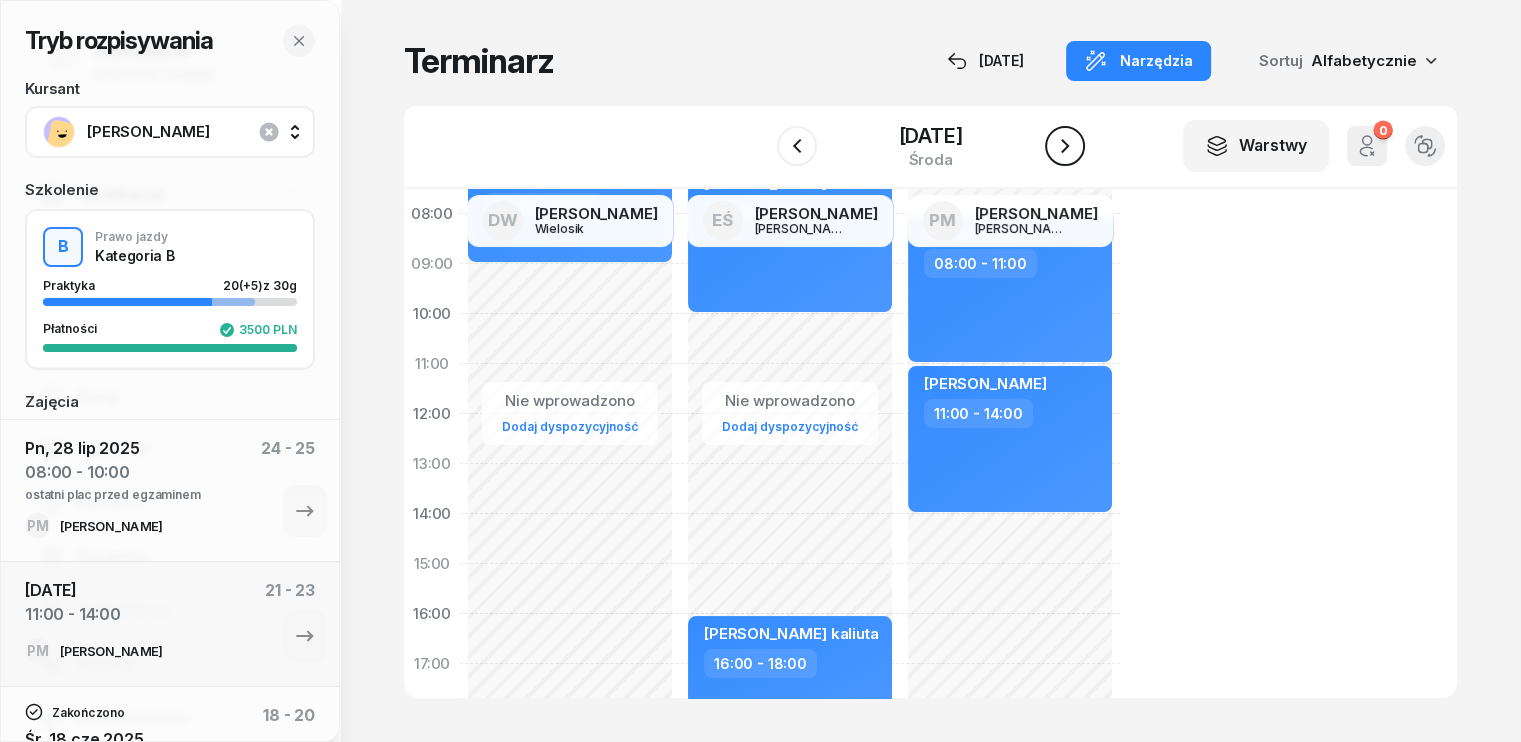 click 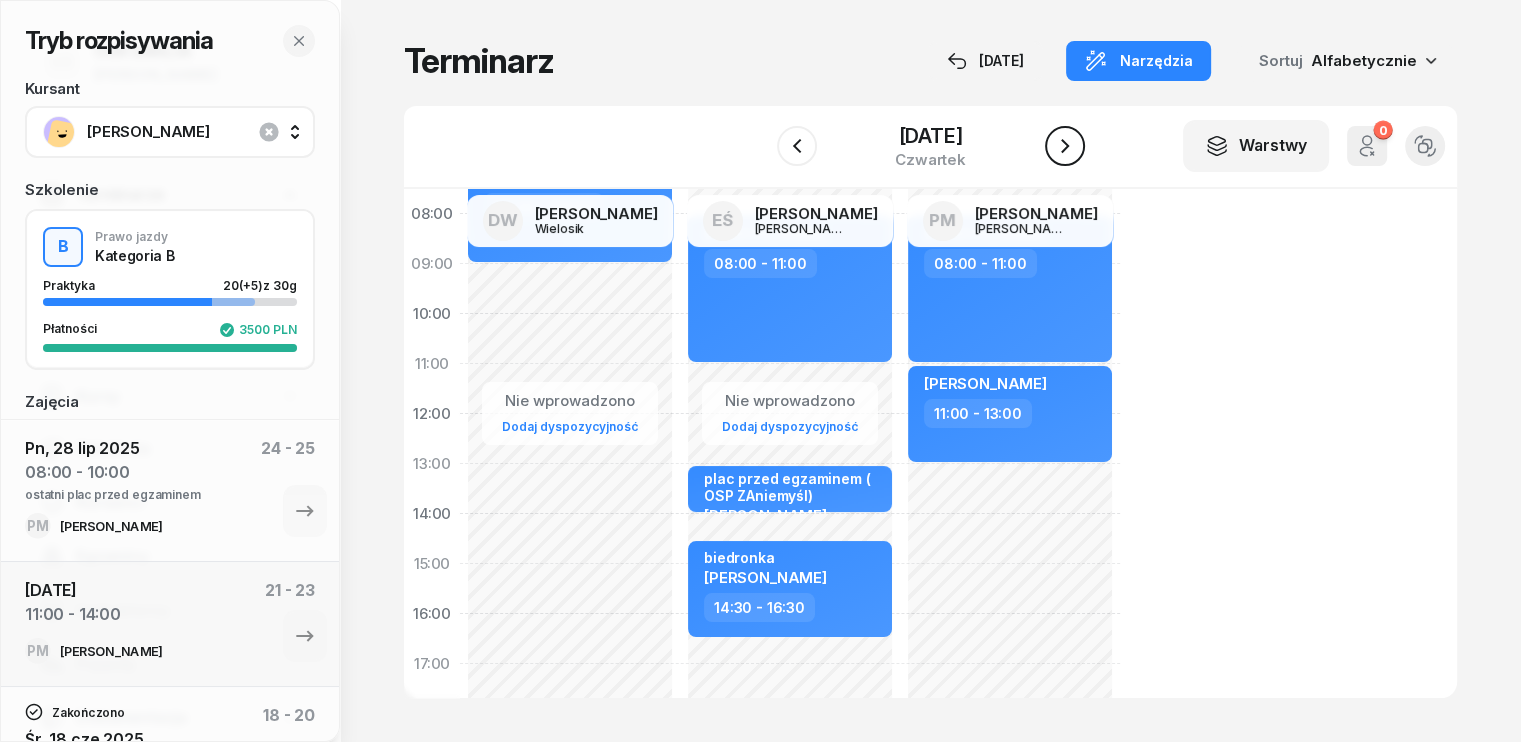 click 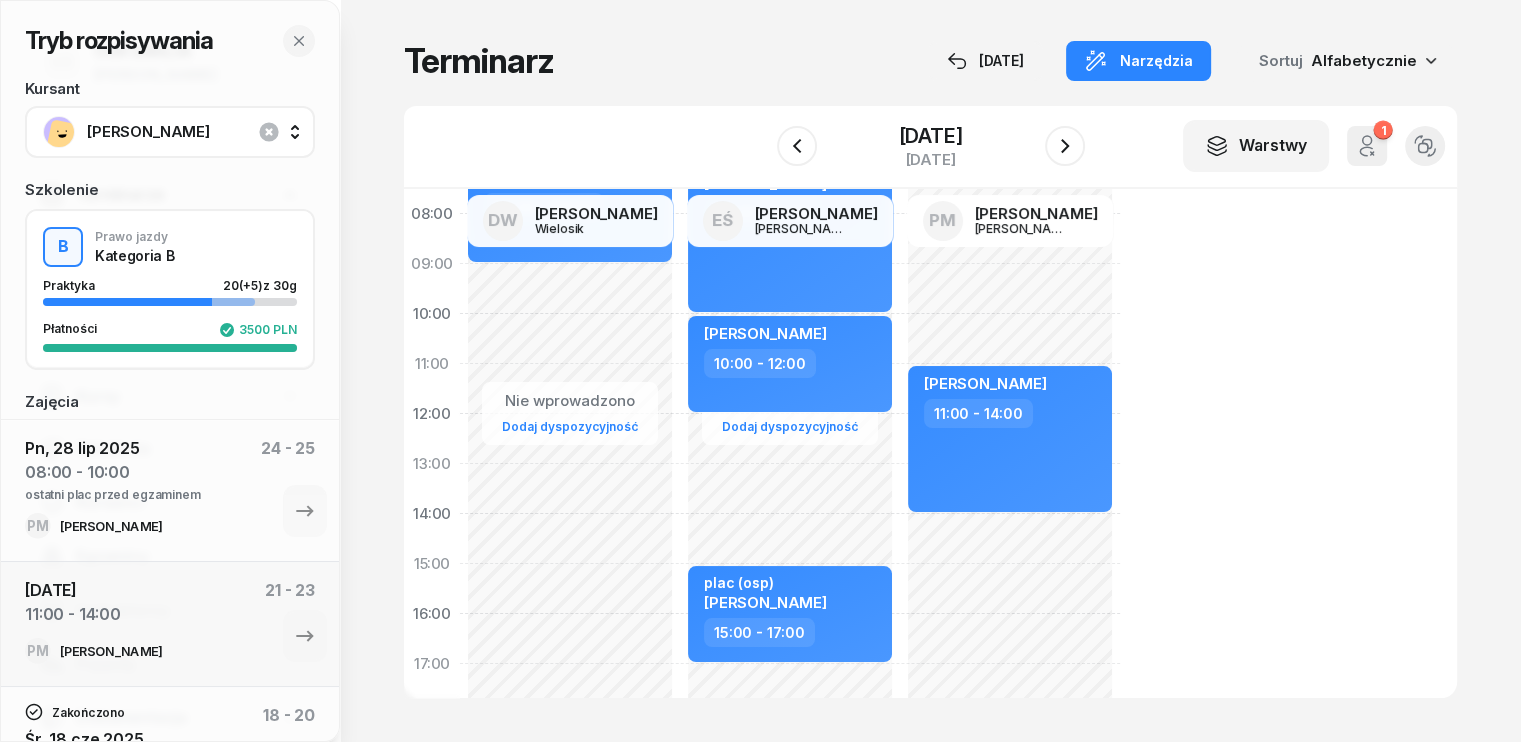 scroll, scrollTop: 0, scrollLeft: 0, axis: both 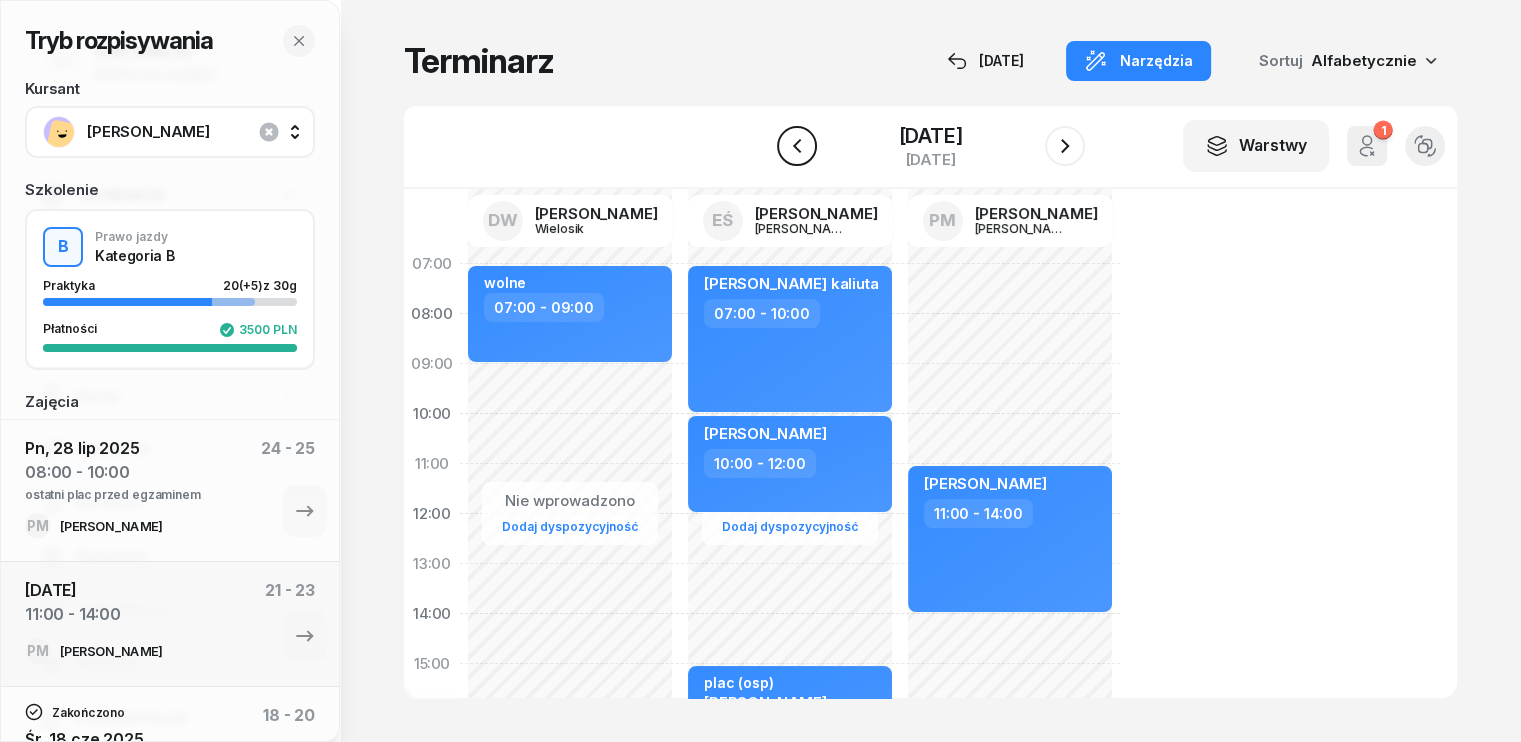 click 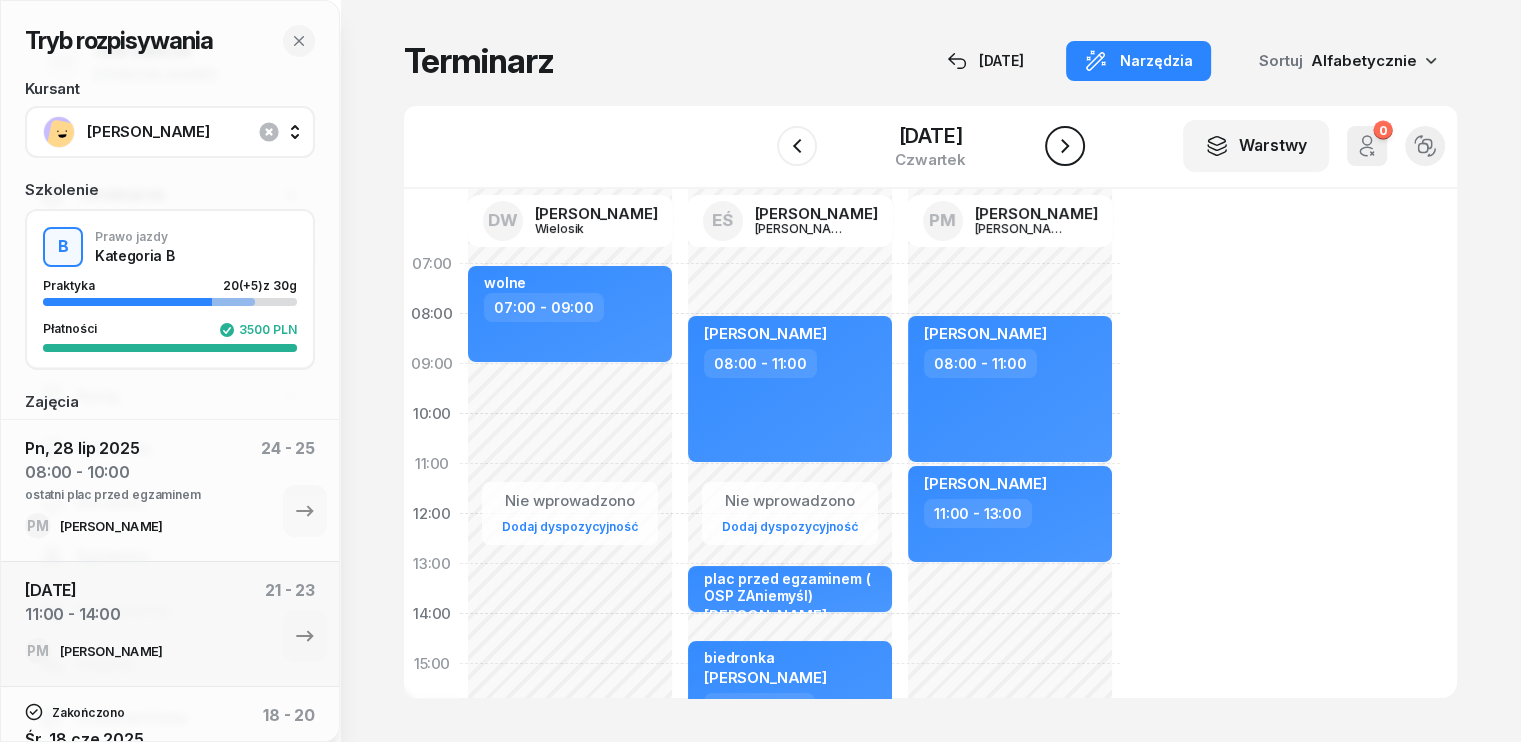 click 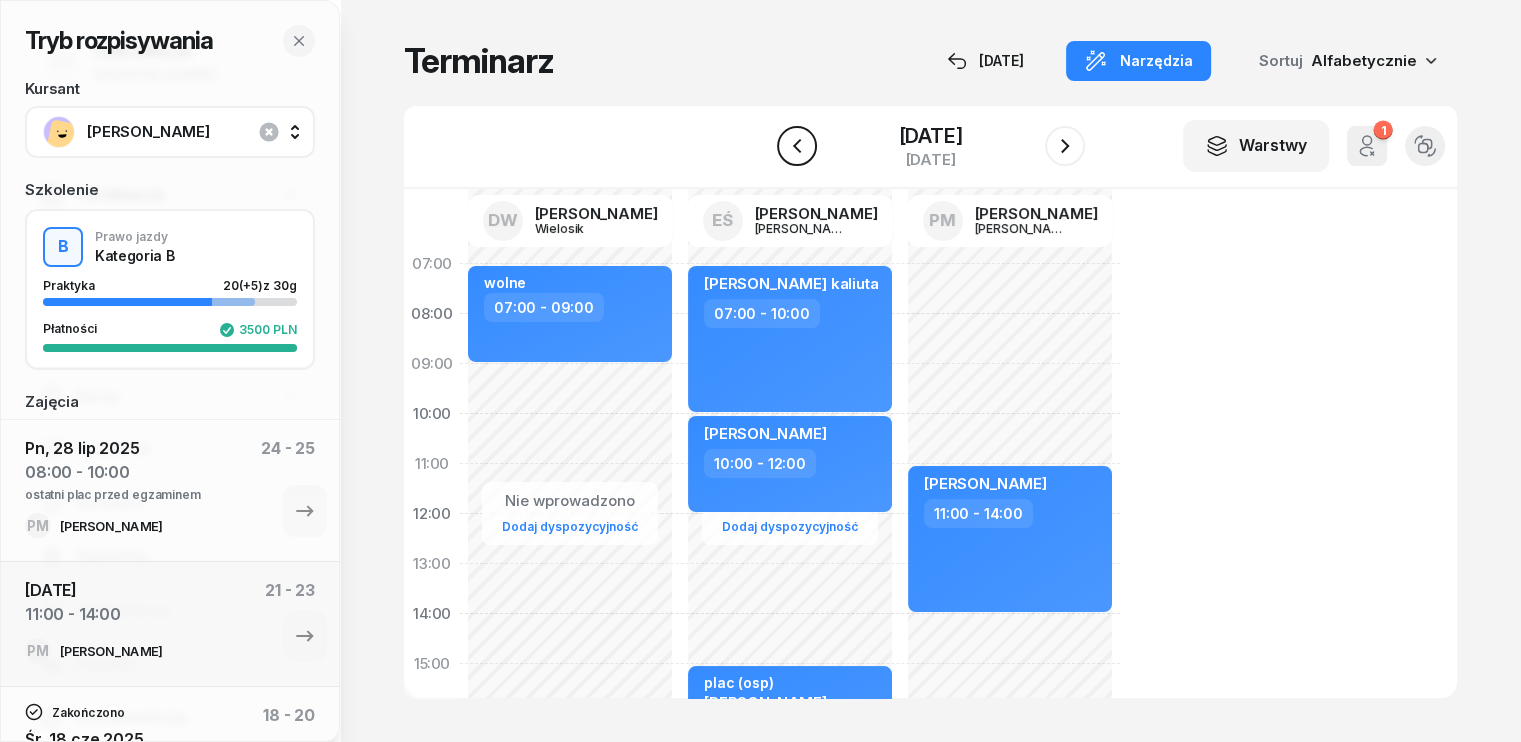 click 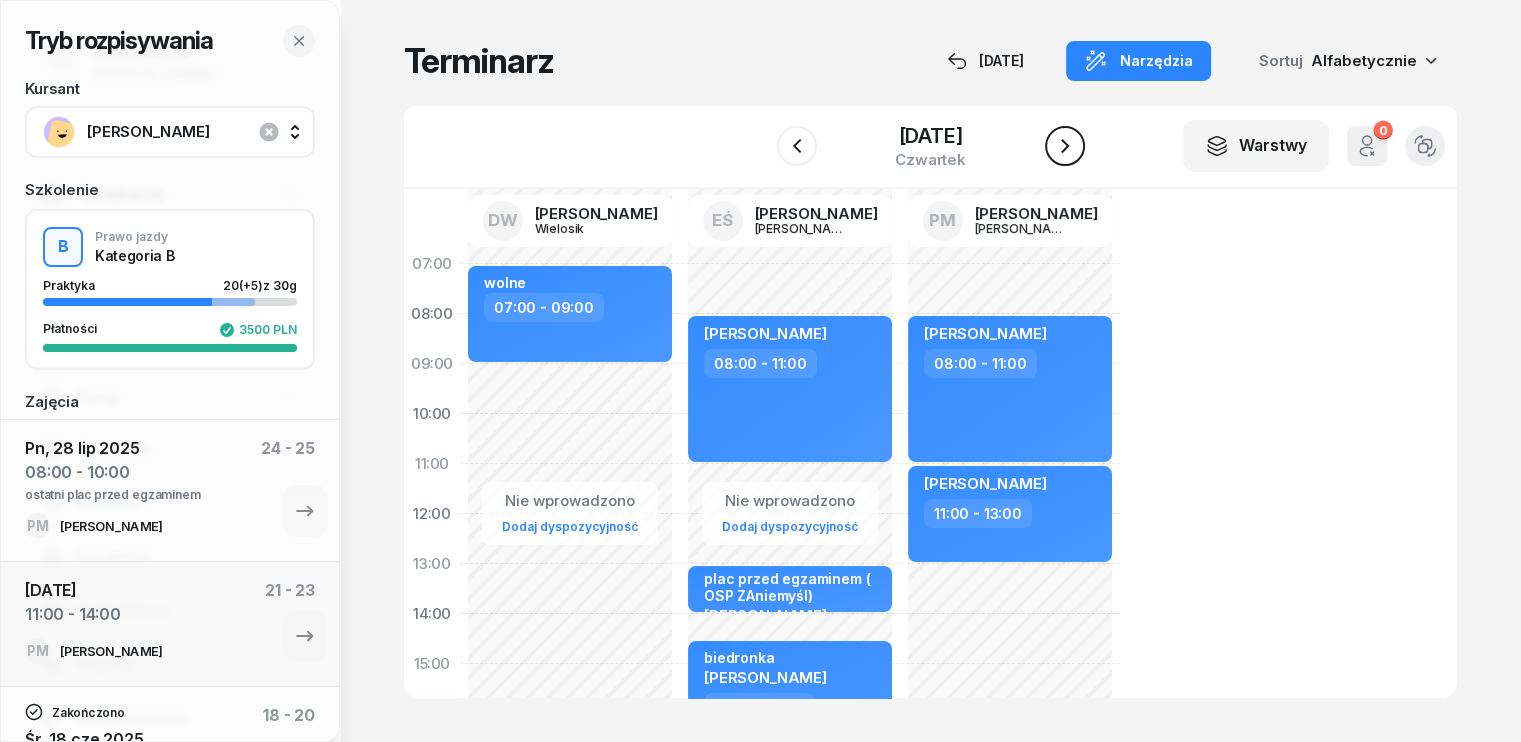click 